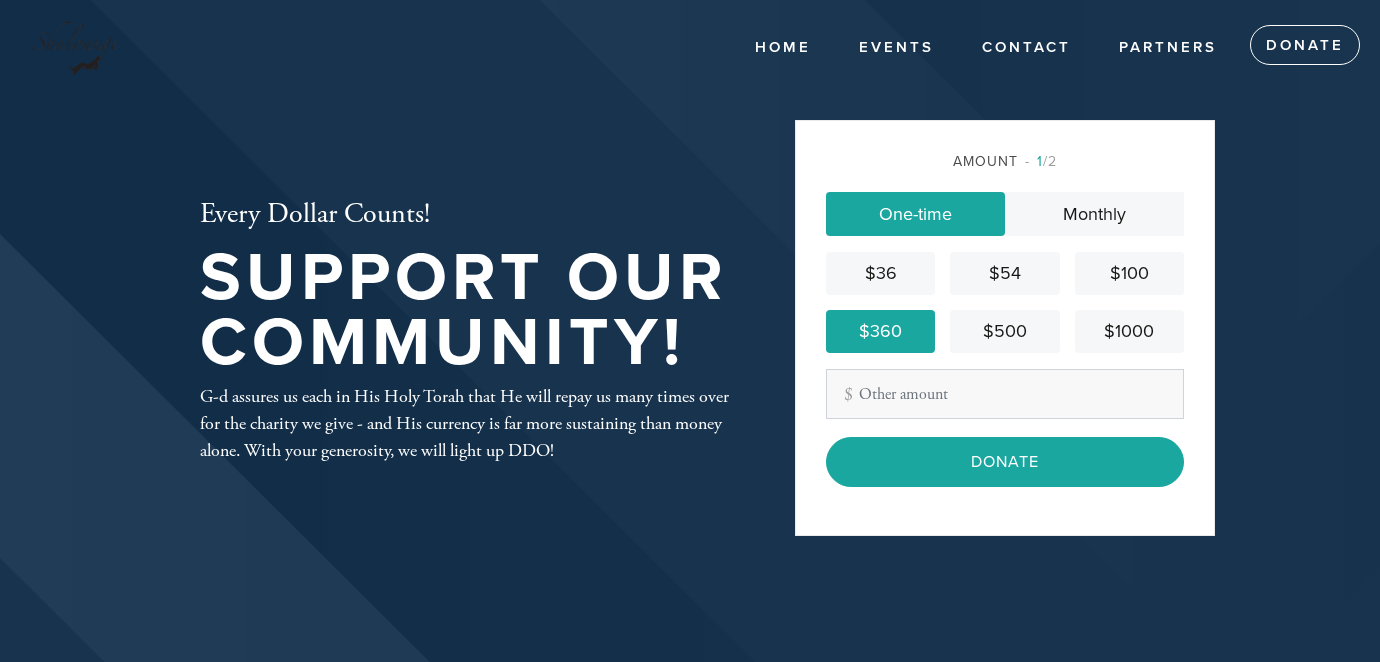 scroll, scrollTop: 0, scrollLeft: 0, axis: both 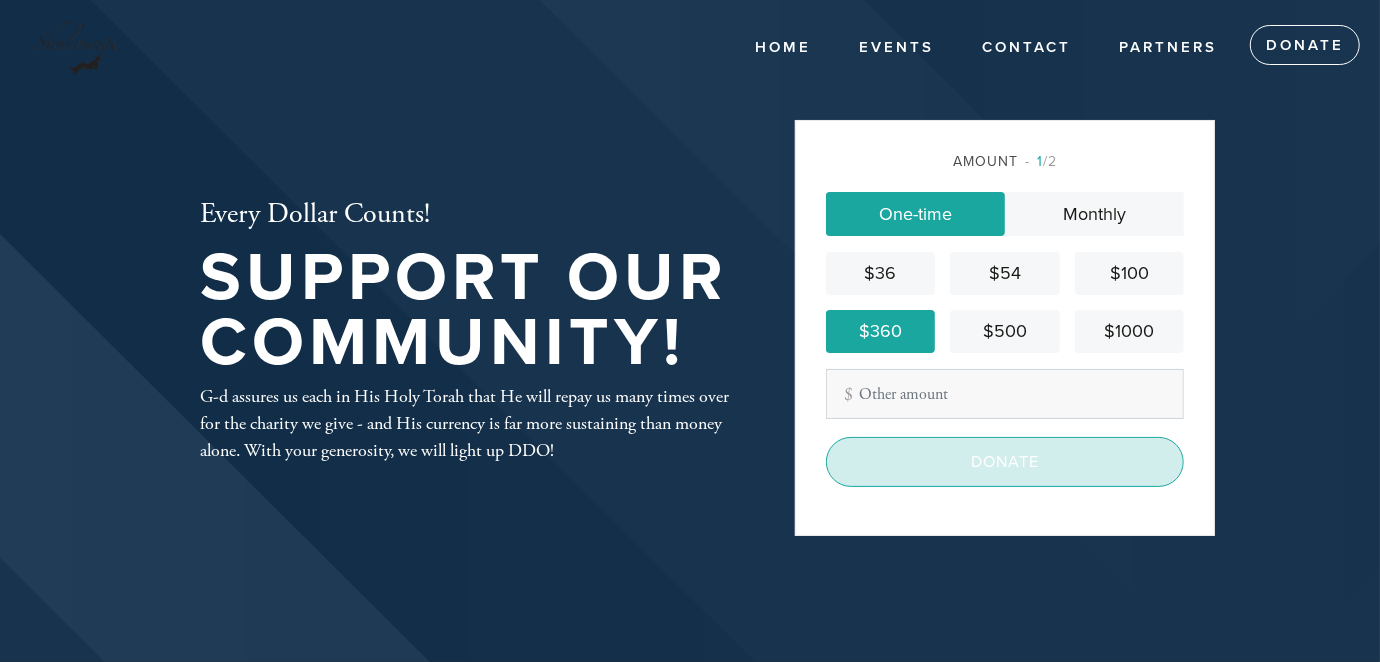 click on "Donate" at bounding box center (1005, 462) 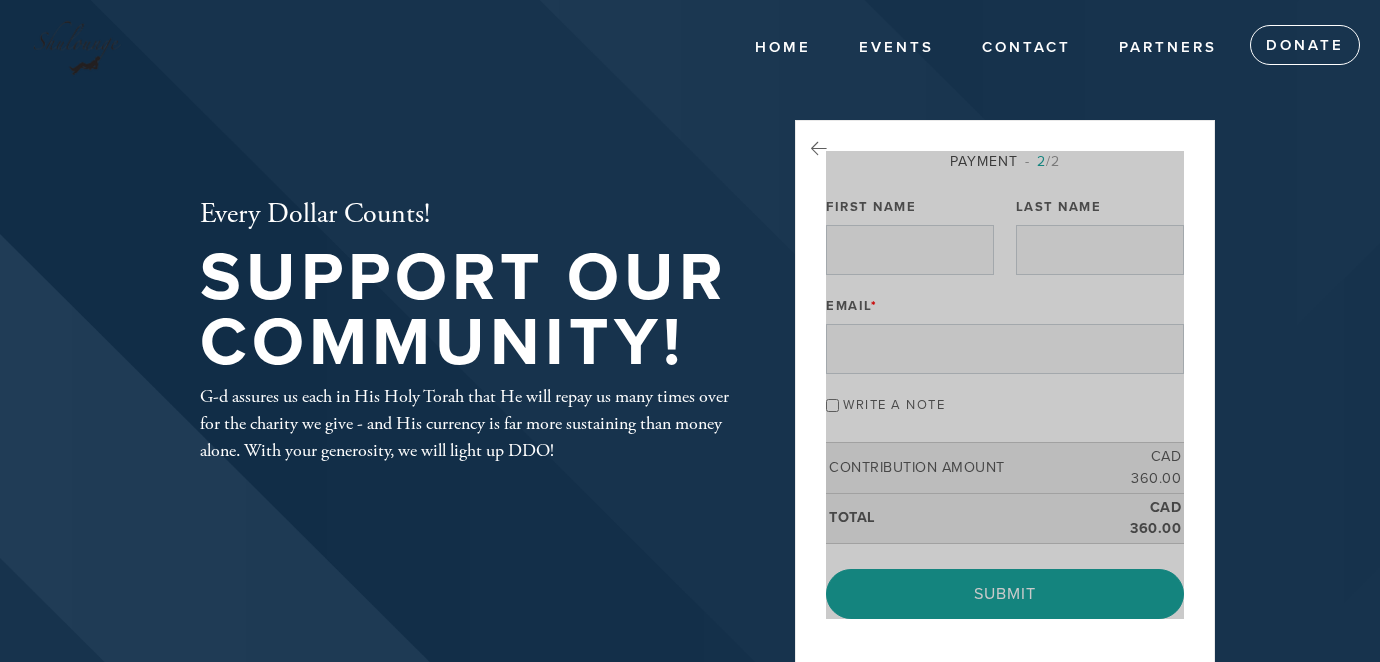 scroll, scrollTop: 0, scrollLeft: 0, axis: both 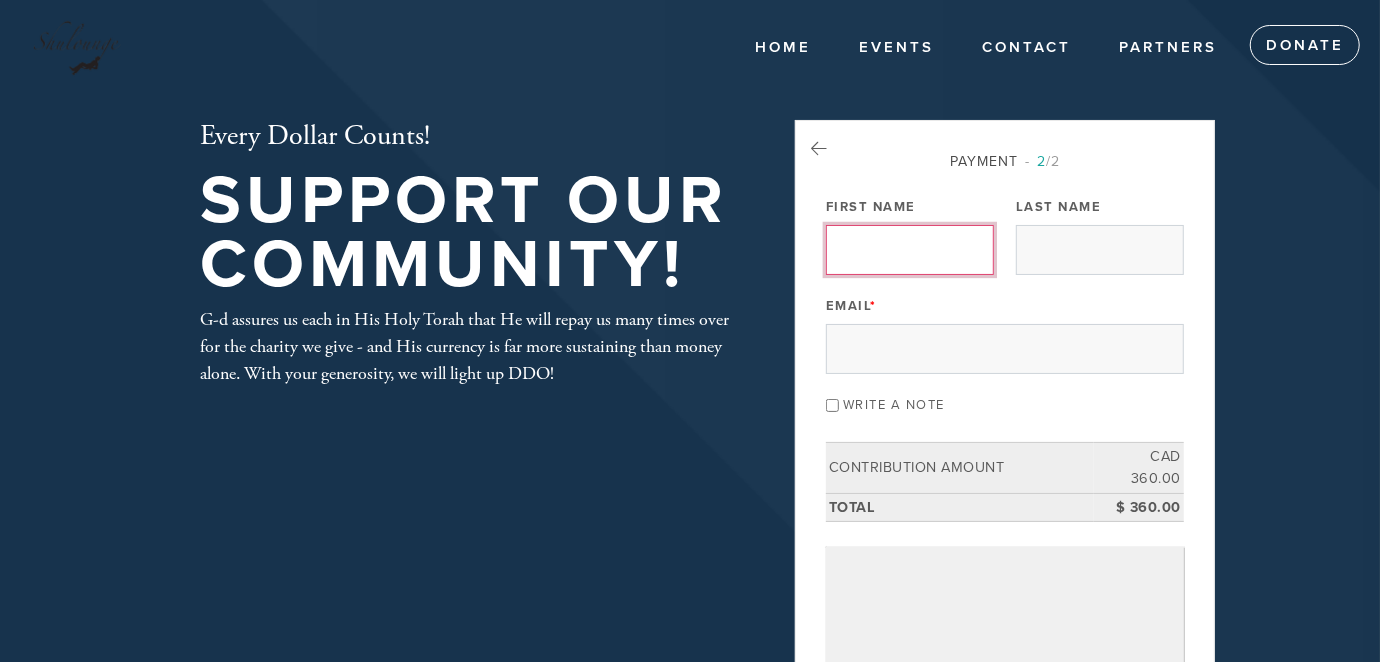 click on "First Name" at bounding box center (910, 250) 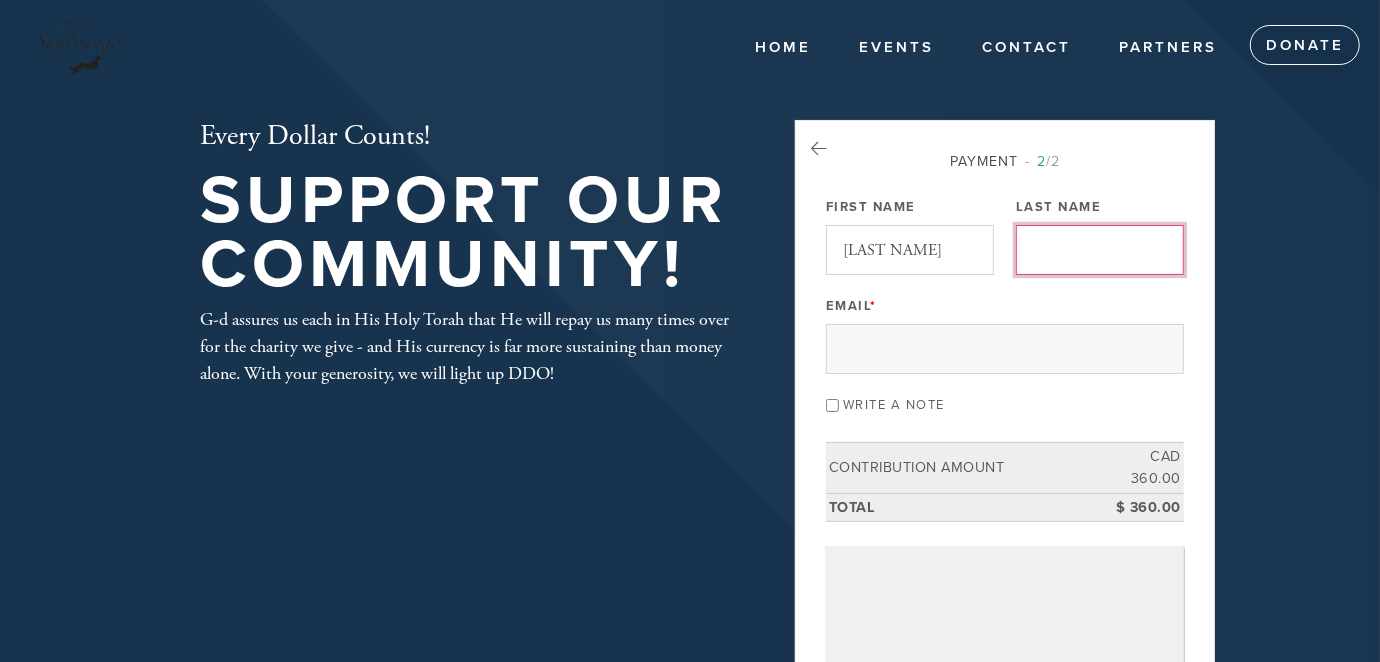 type on "greenberg" 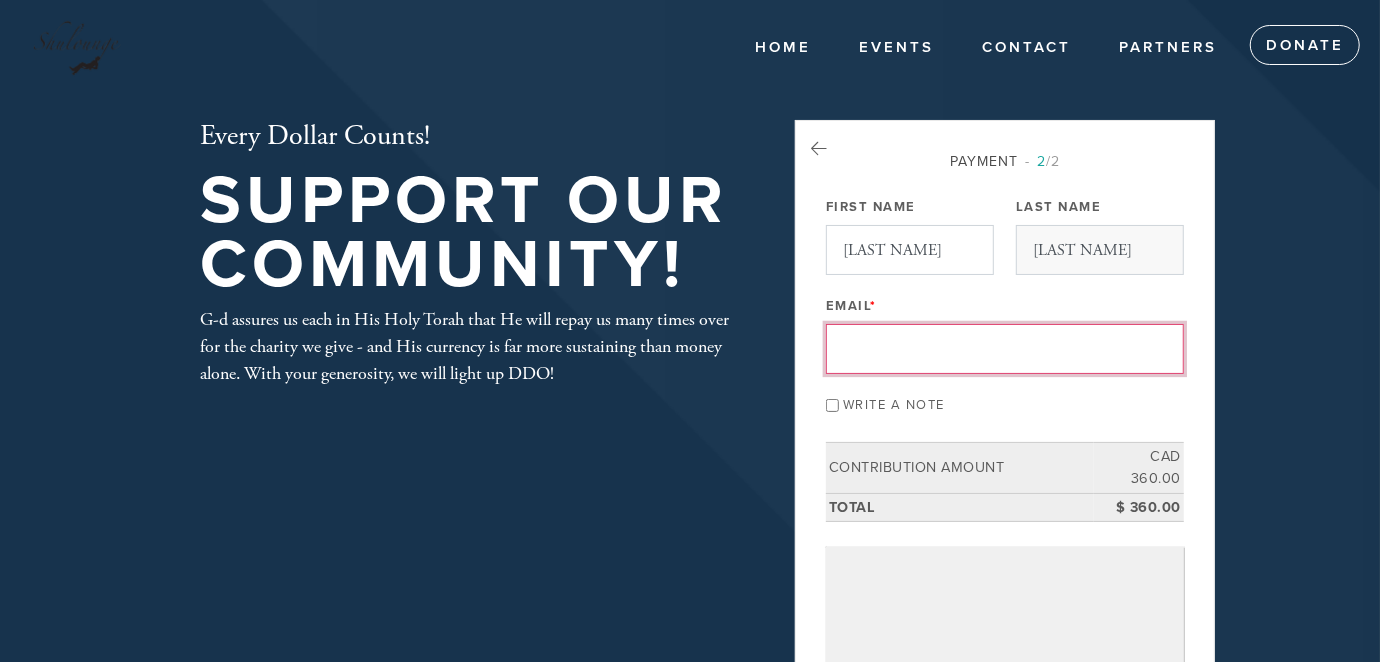 type on "nelson.greenberg@gmail.com" 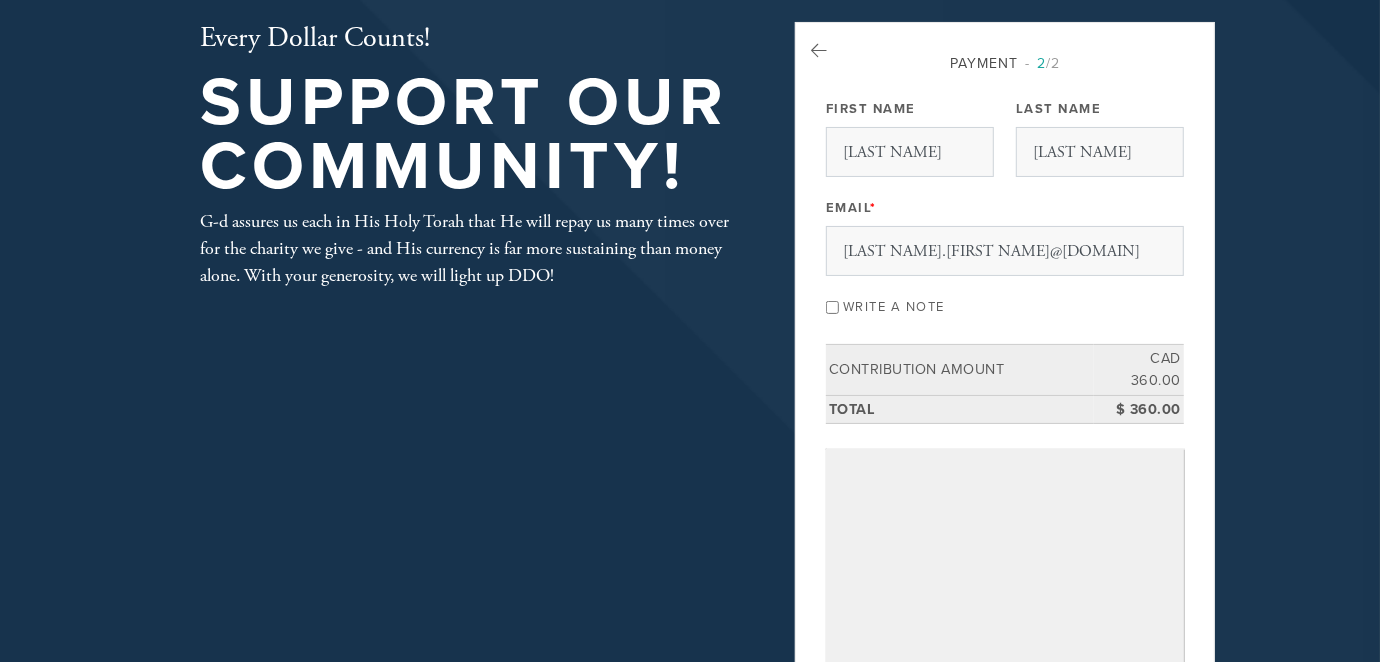 scroll, scrollTop: 0, scrollLeft: 0, axis: both 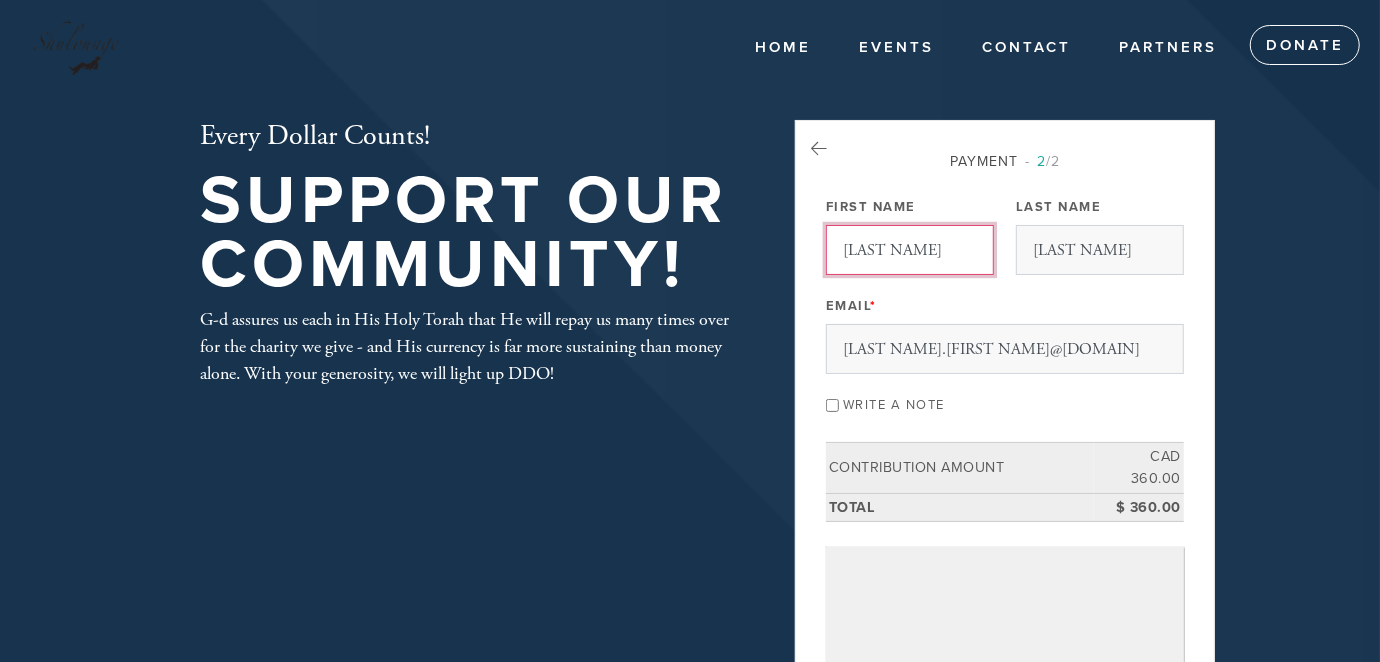 click on "nelson" at bounding box center (910, 250) 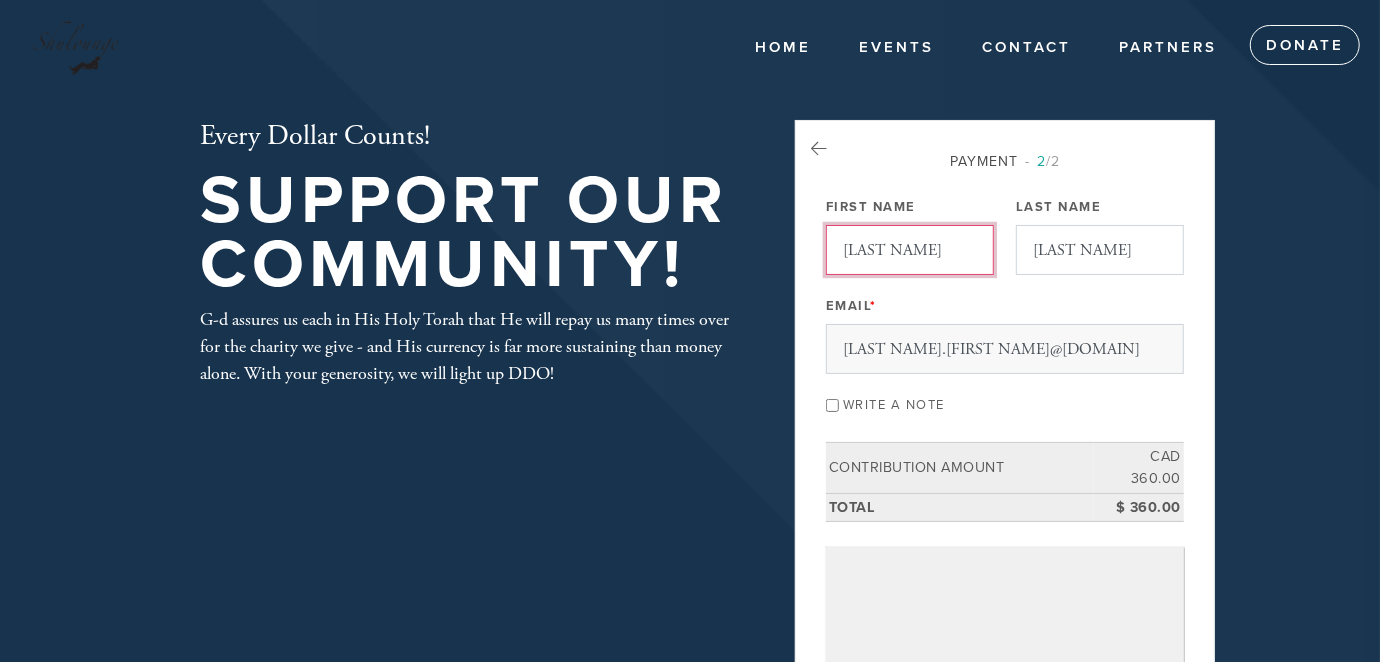 type on "Nelson" 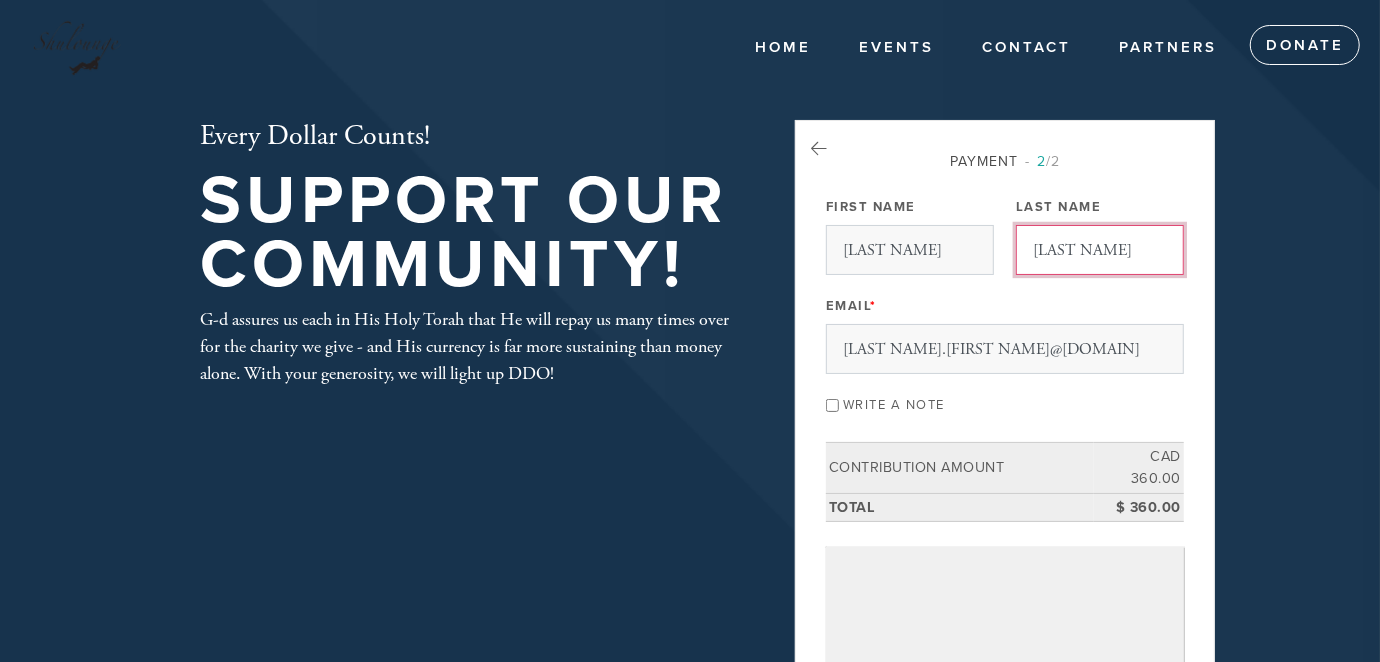 drag, startPoint x: 1040, startPoint y: 250, endPoint x: 1040, endPoint y: 262, distance: 12 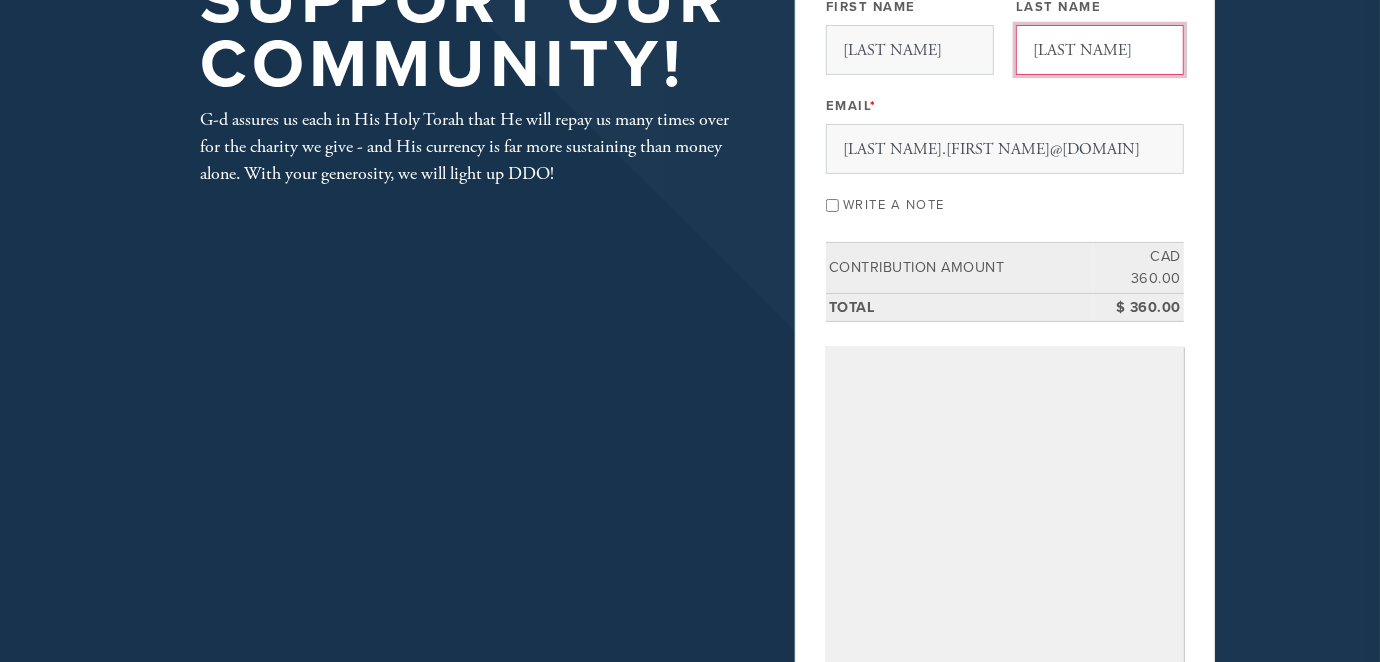 scroll, scrollTop: 300, scrollLeft: 0, axis: vertical 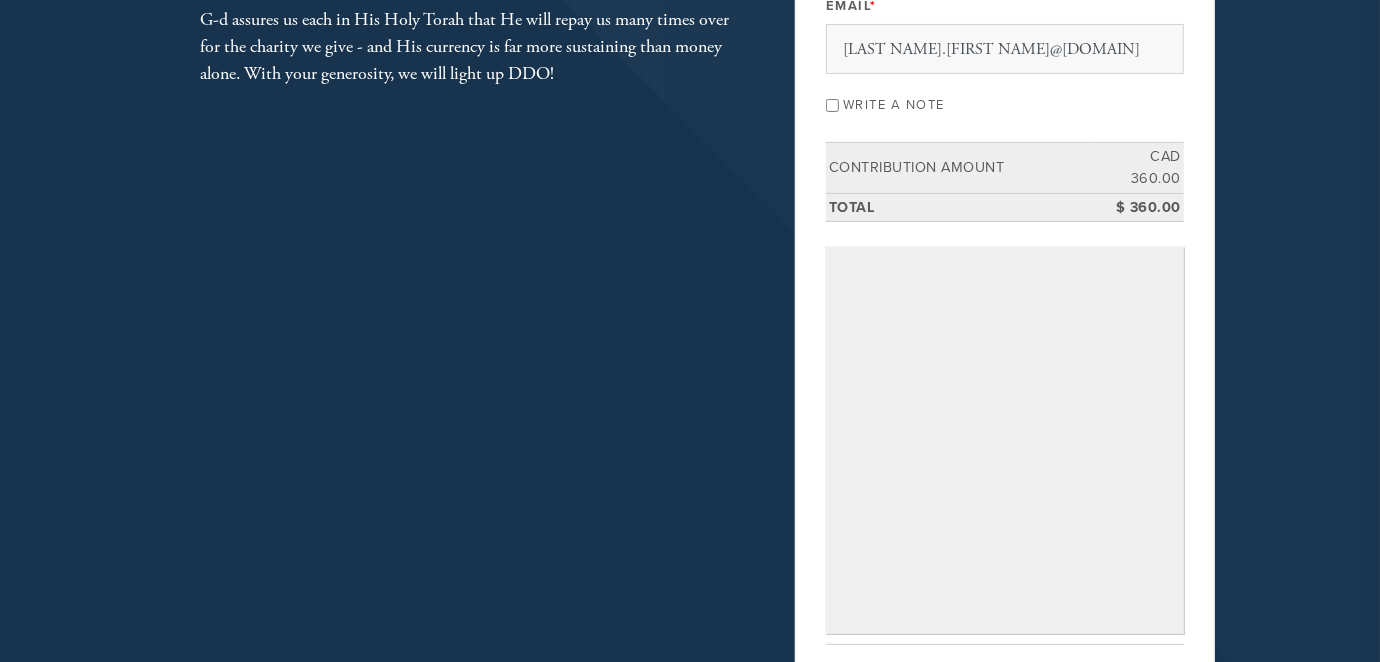 type on "Greenberg" 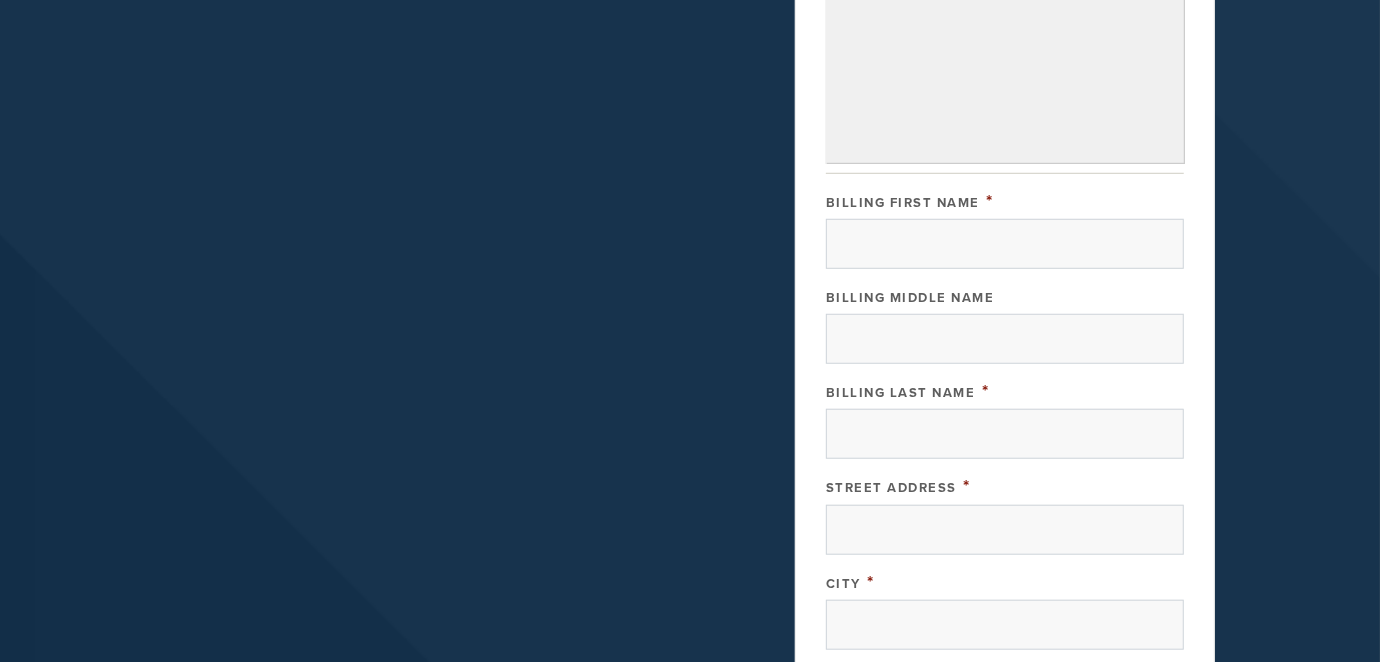 scroll, scrollTop: 900, scrollLeft: 0, axis: vertical 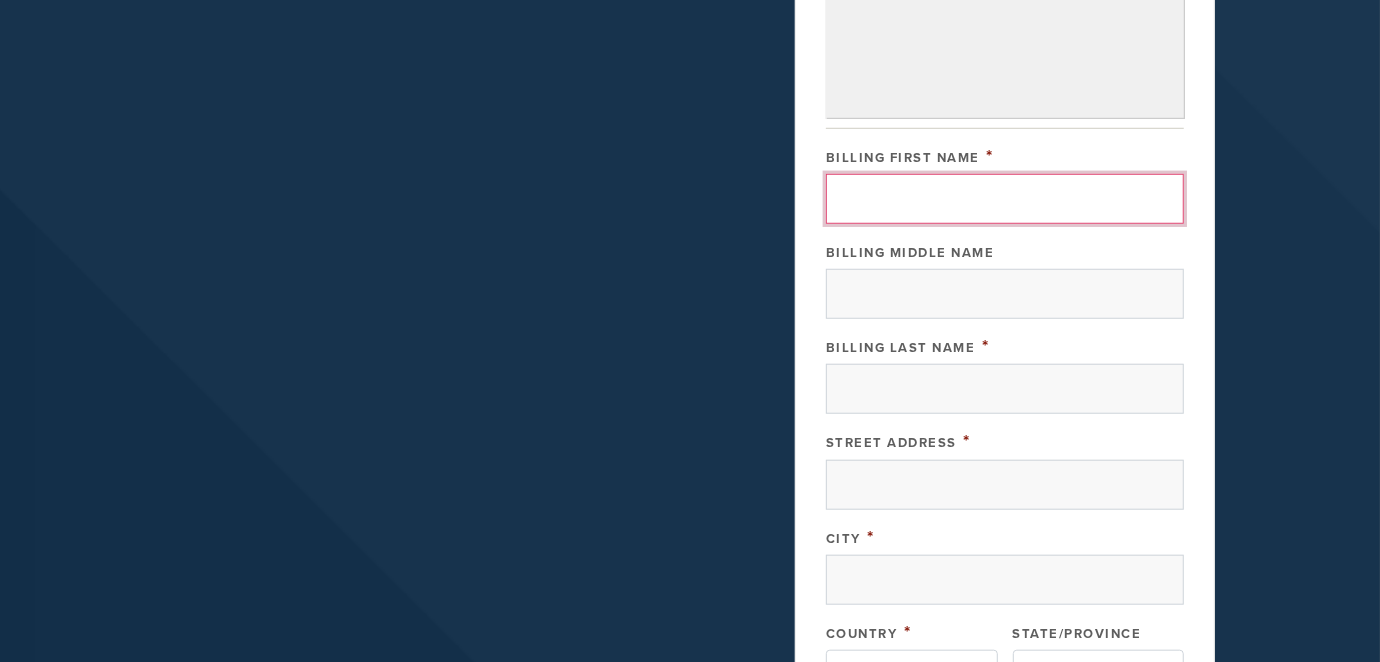 click on "Billing First Name" at bounding box center (1005, 199) 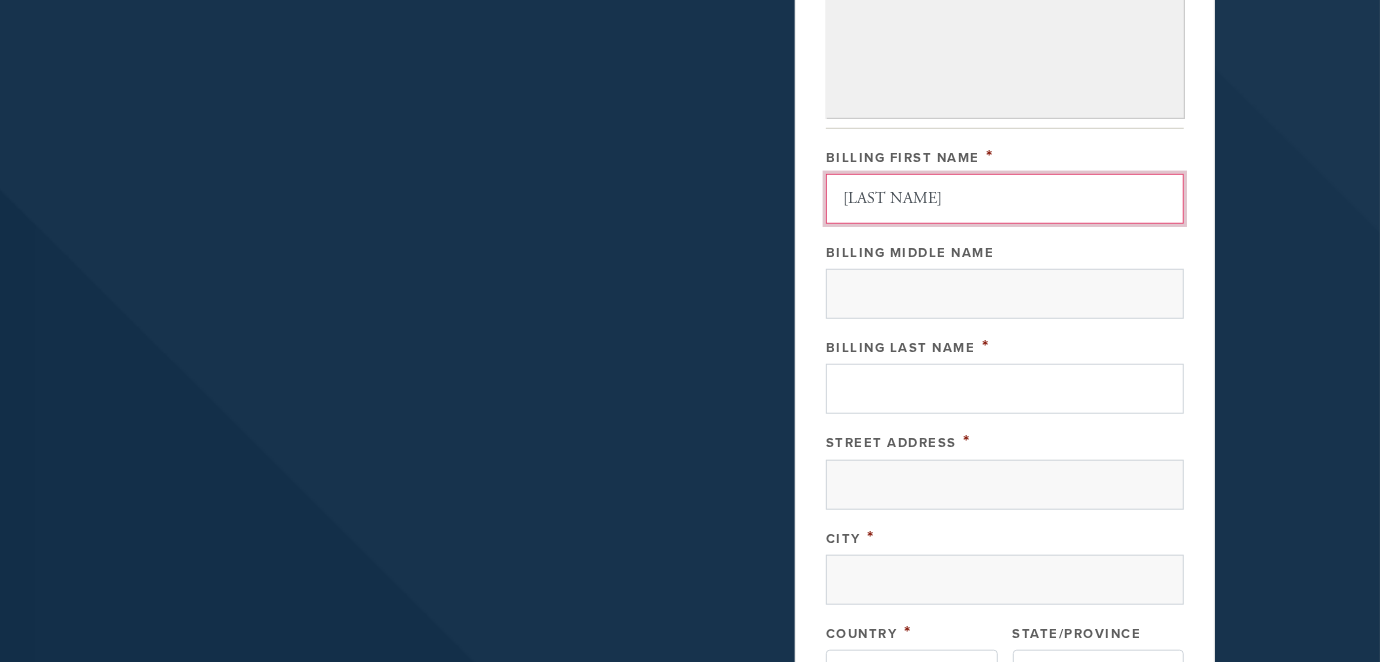 type on "Nelson" 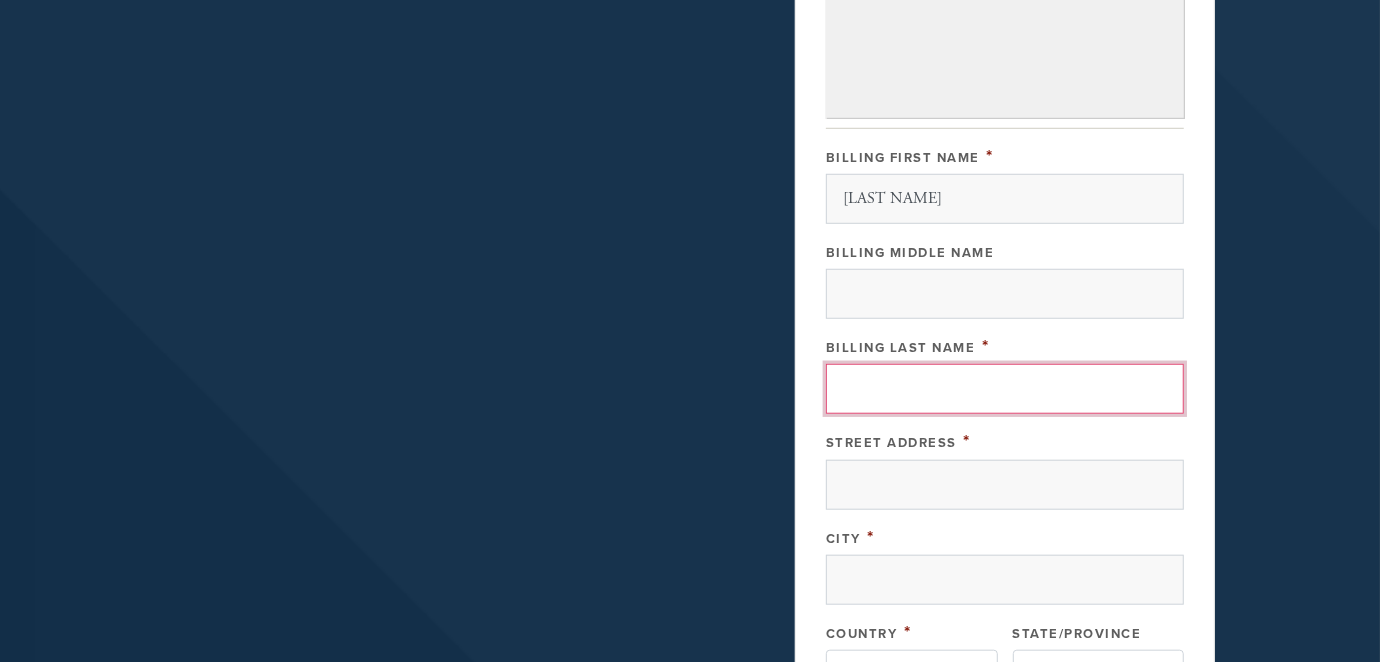 click on "Billing Last Name" at bounding box center (1005, 389) 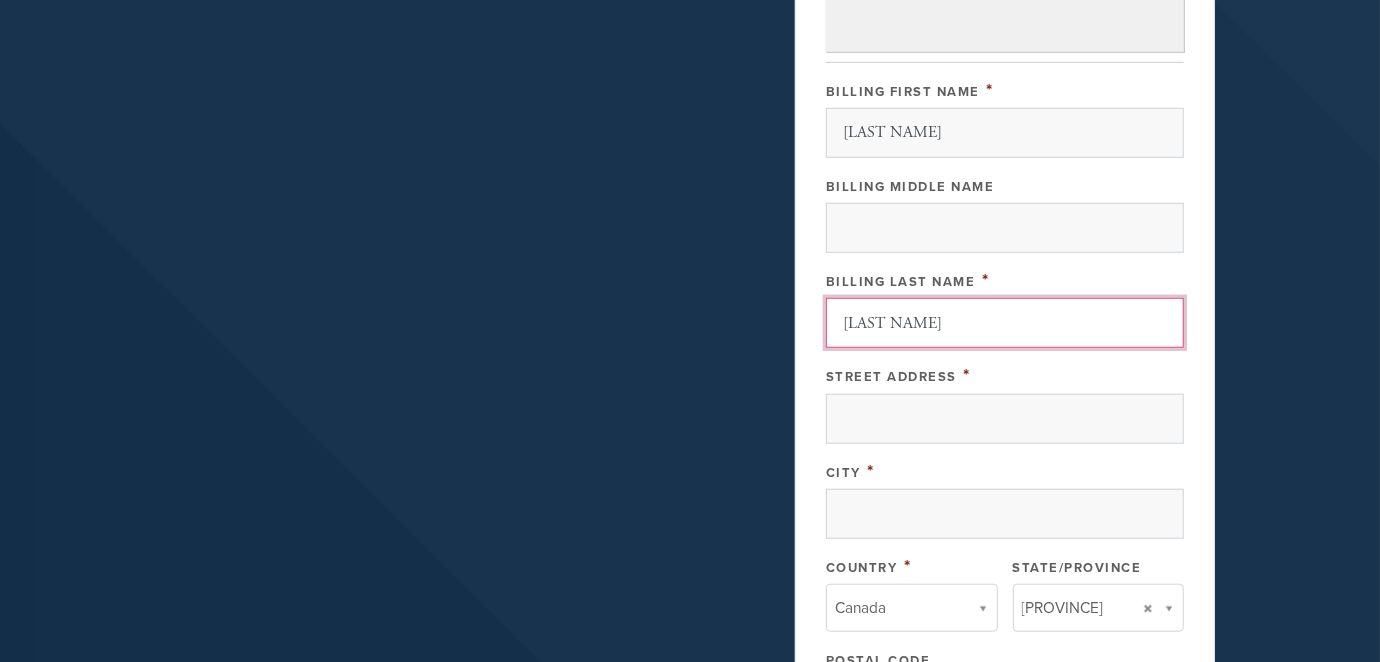 scroll, scrollTop: 1000, scrollLeft: 0, axis: vertical 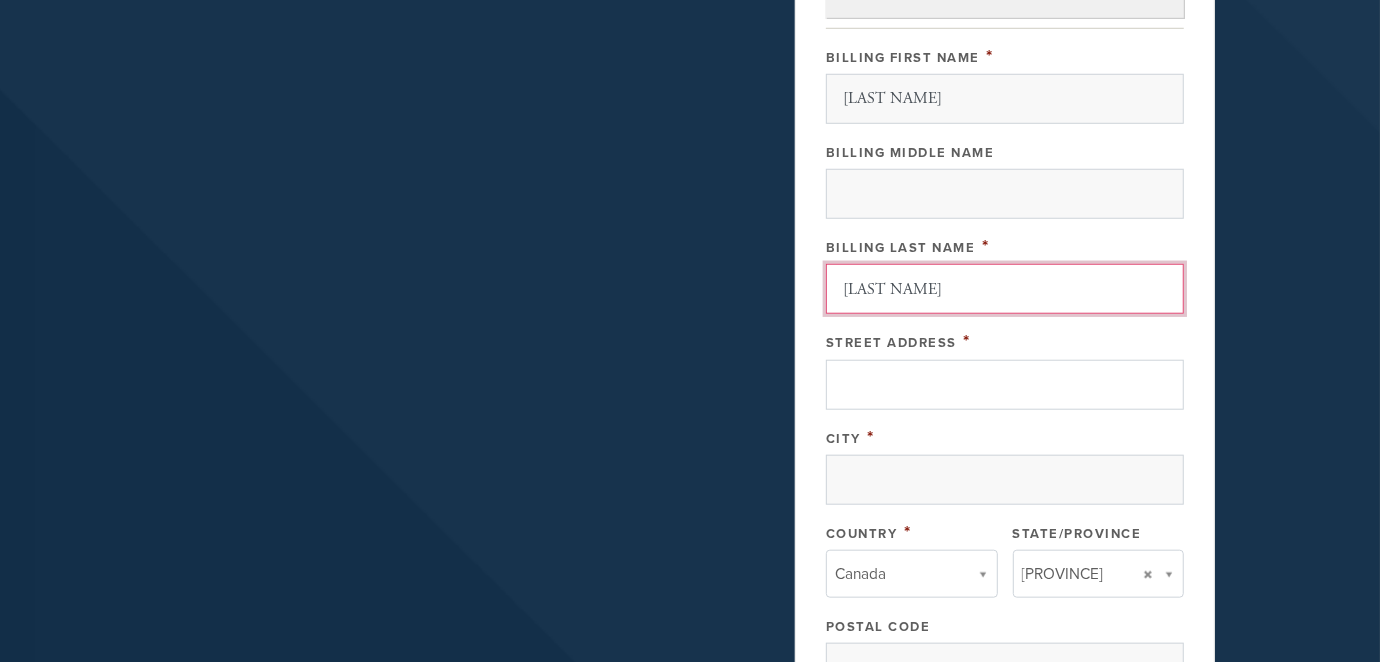 type on "Nelson" 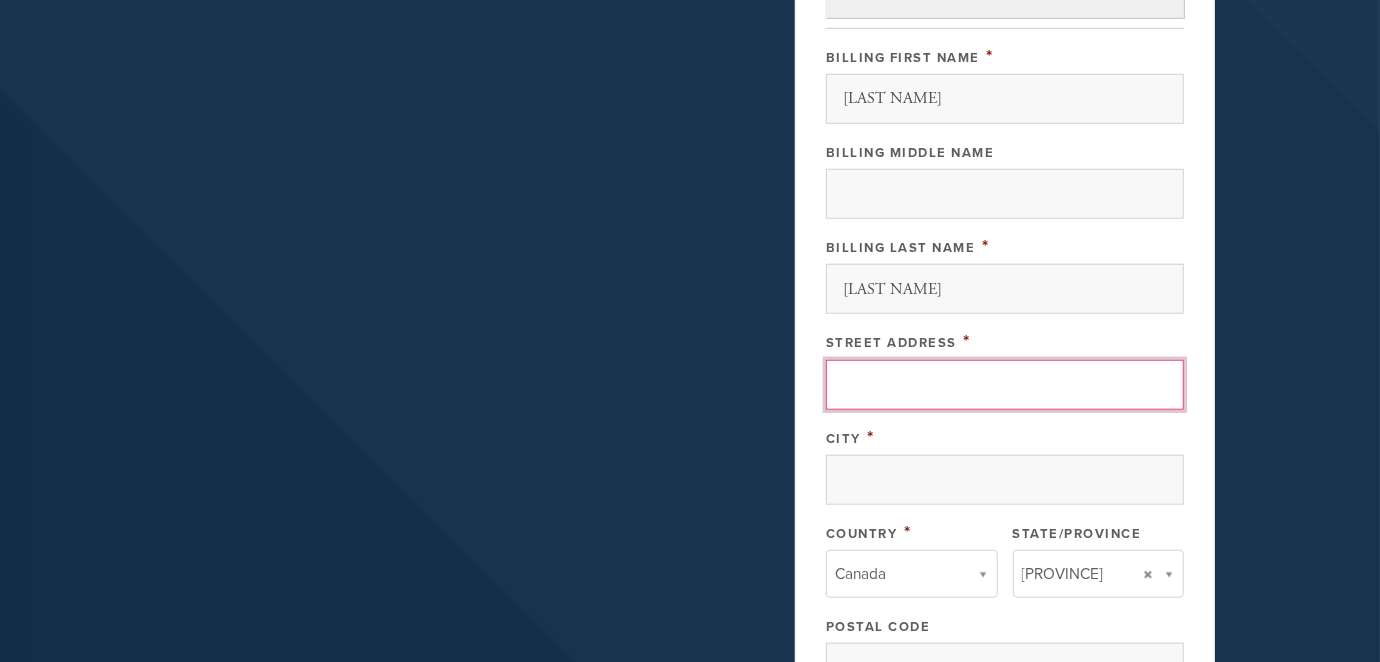 click on "Street Address" at bounding box center (1005, 385) 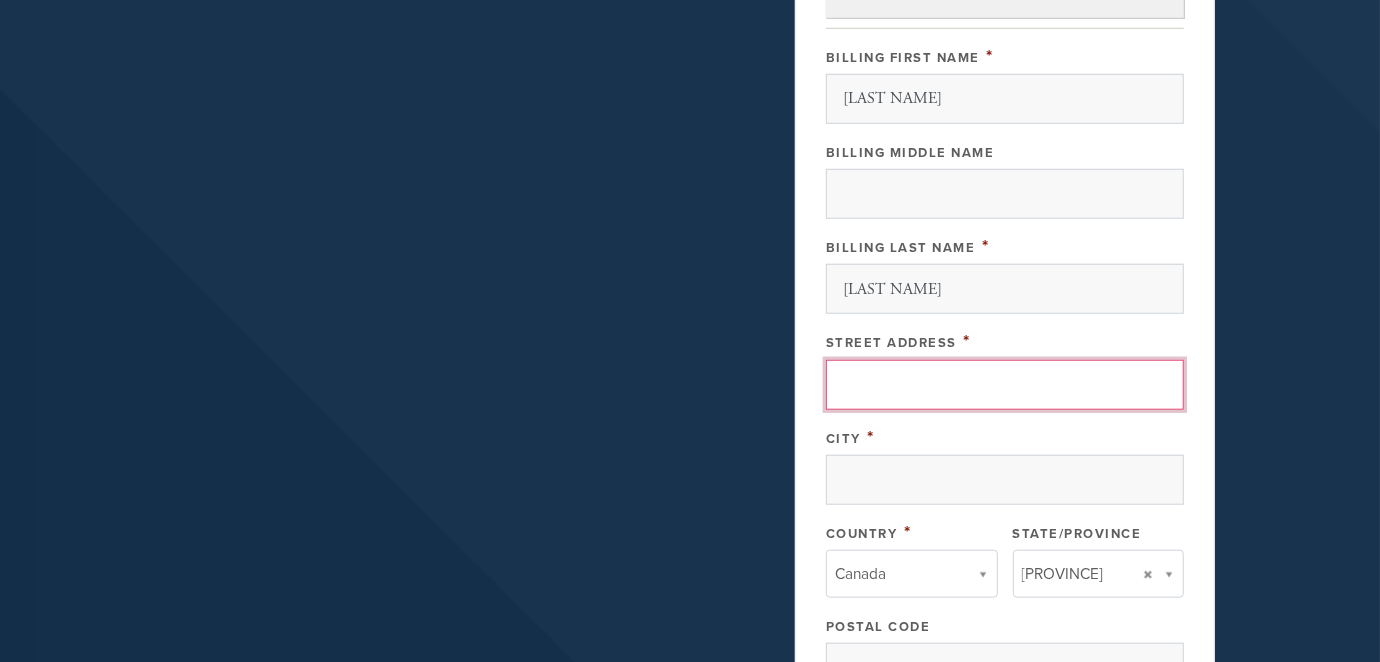 type on "9315 Trans Canada hwy." 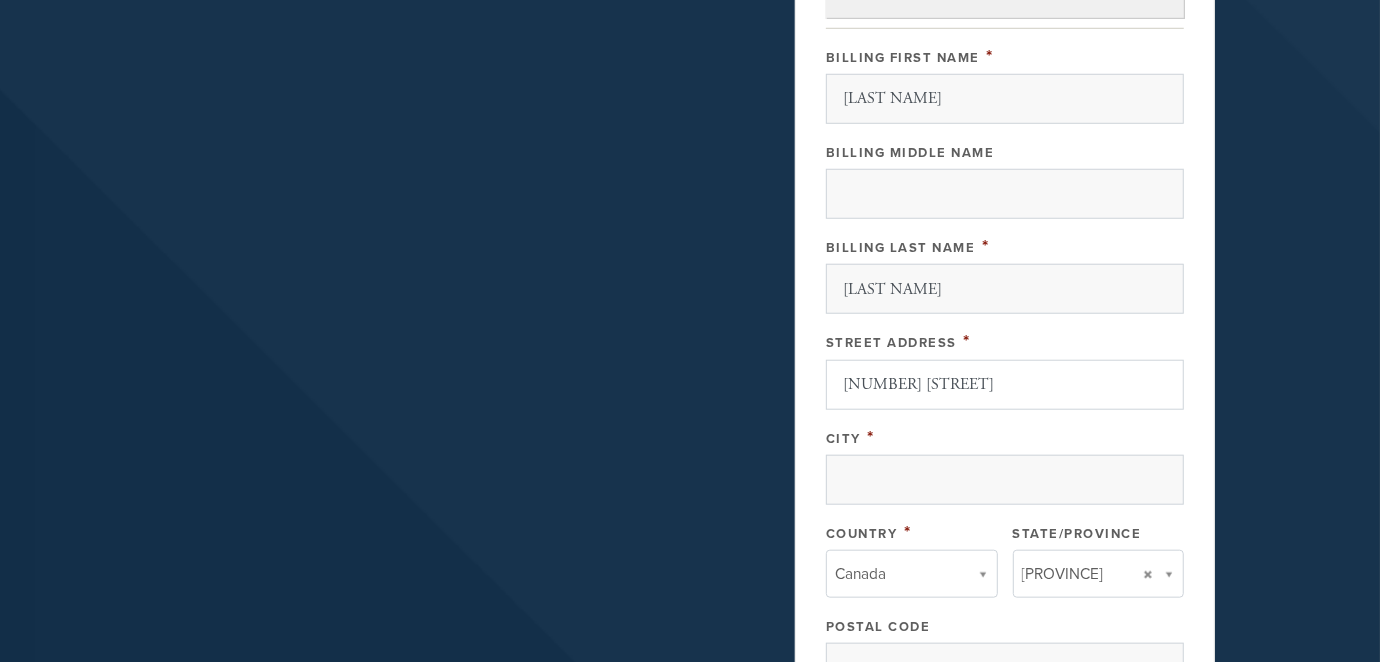 type on "Saint Laurent" 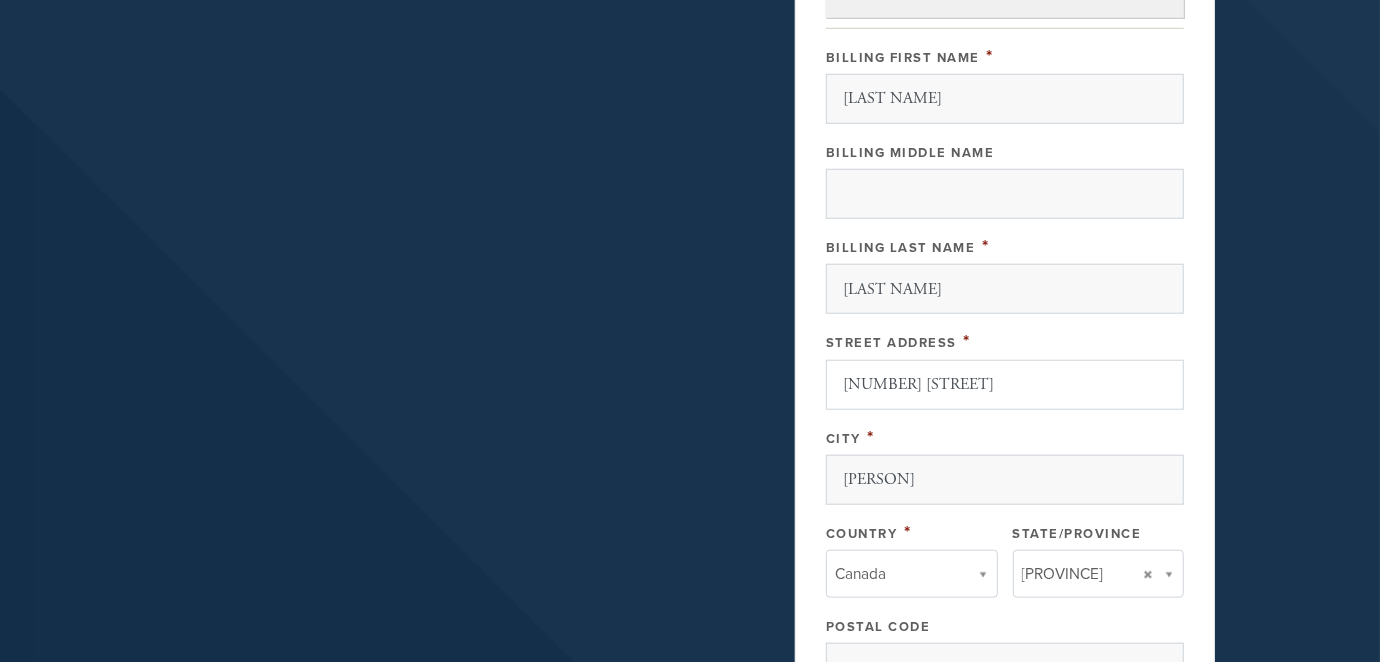 type 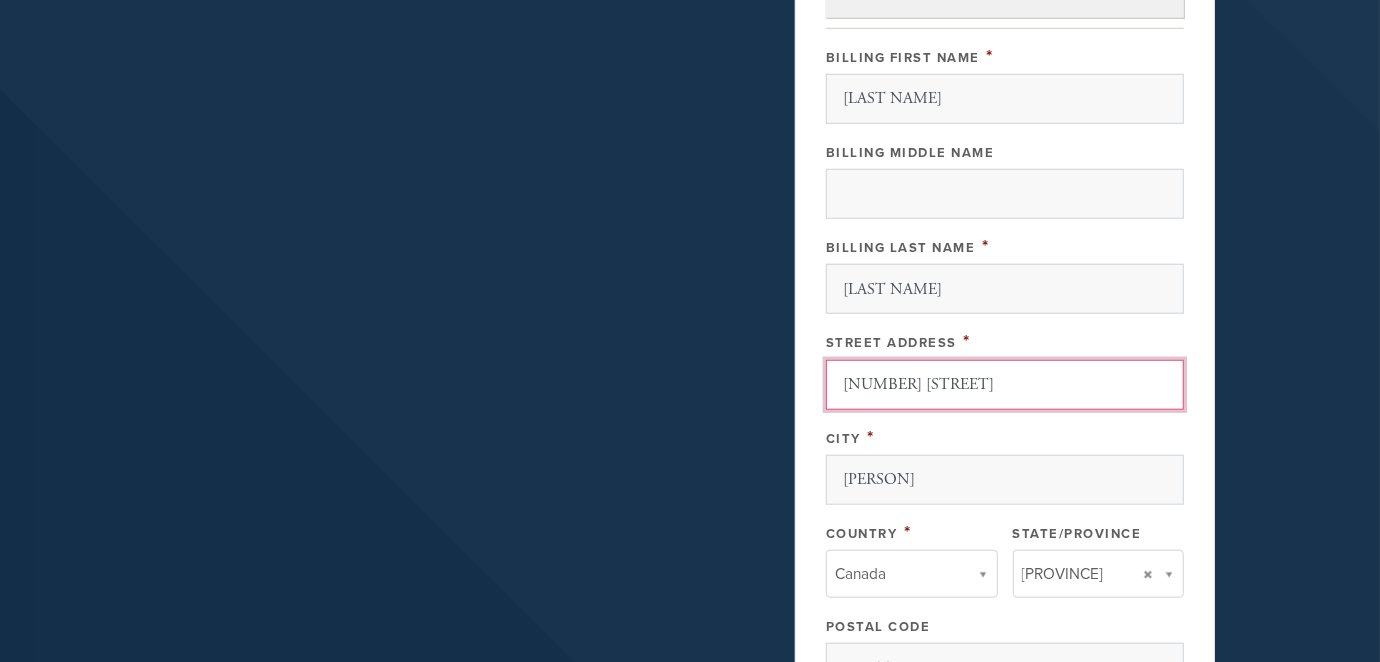 type 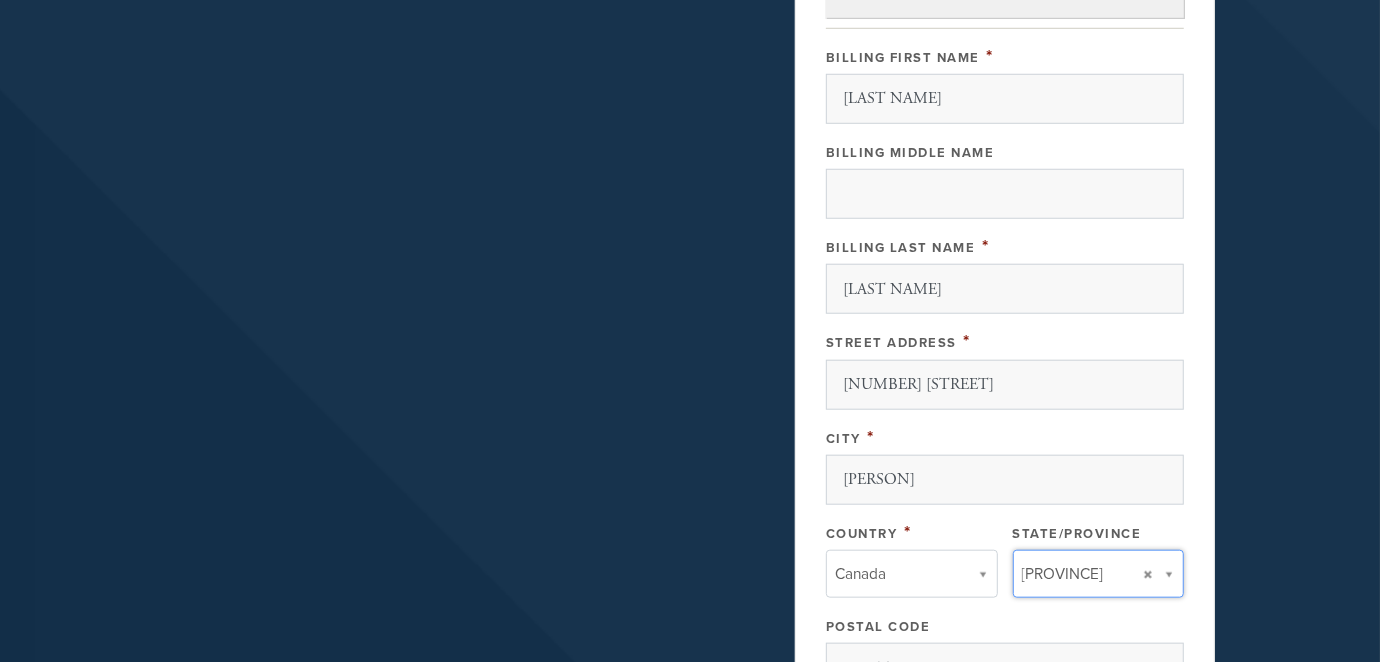 type 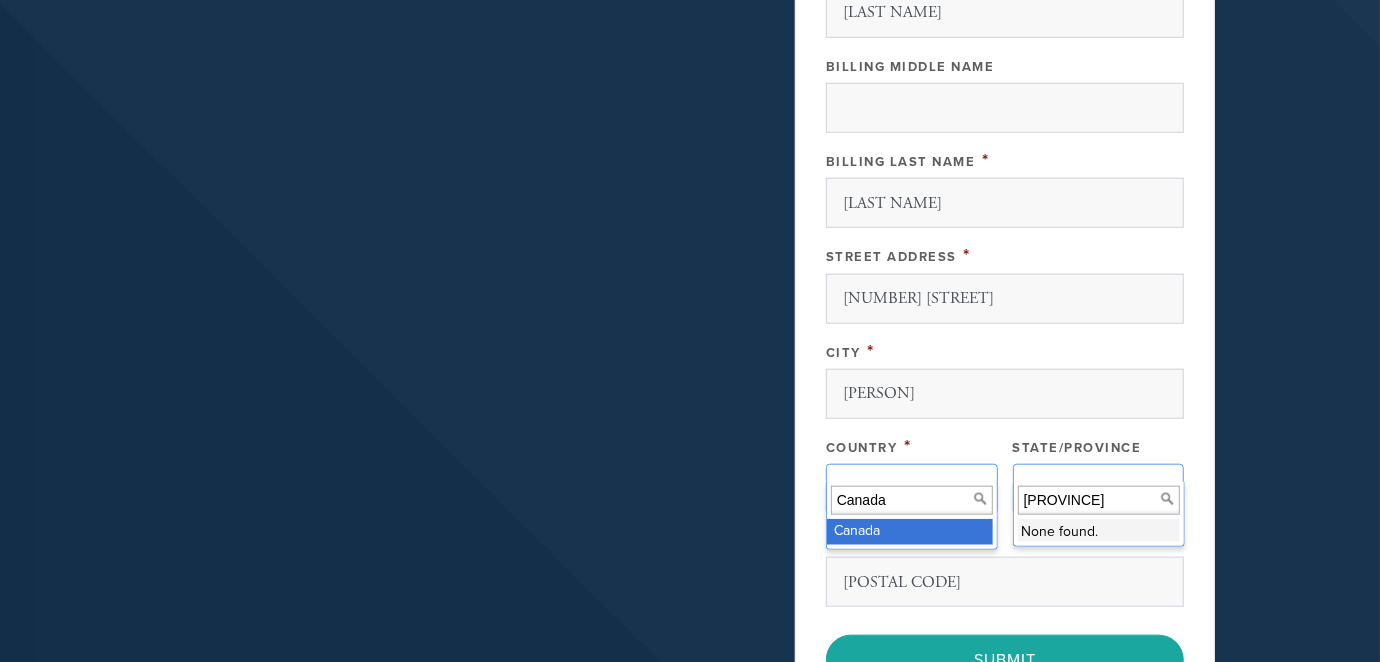 scroll, scrollTop: 1000, scrollLeft: 0, axis: vertical 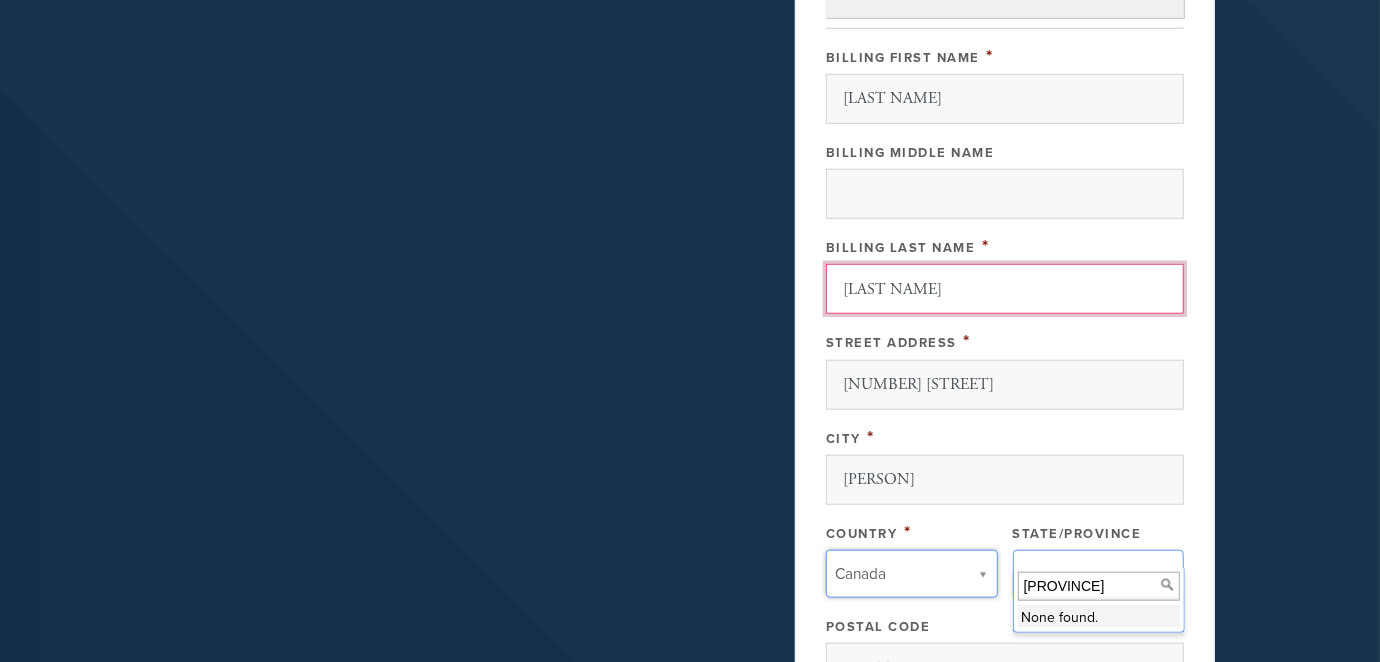 click on "Nelson" at bounding box center (1005, 289) 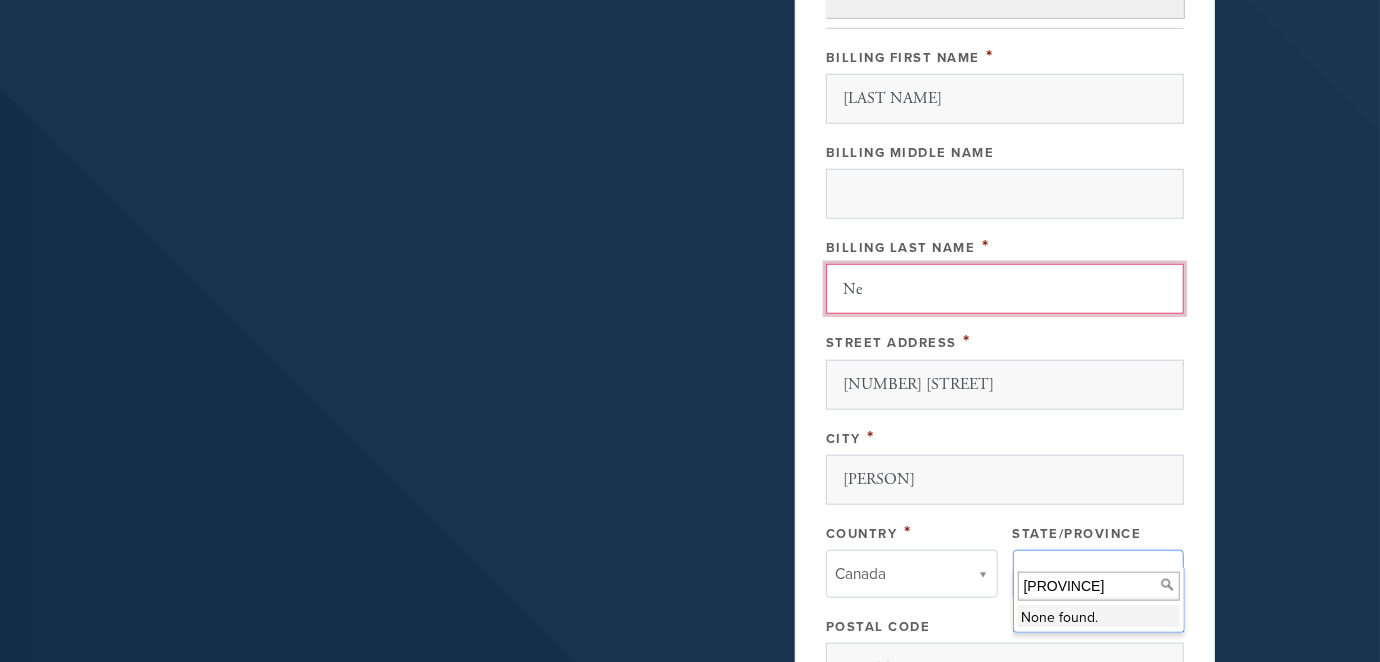 type on "N" 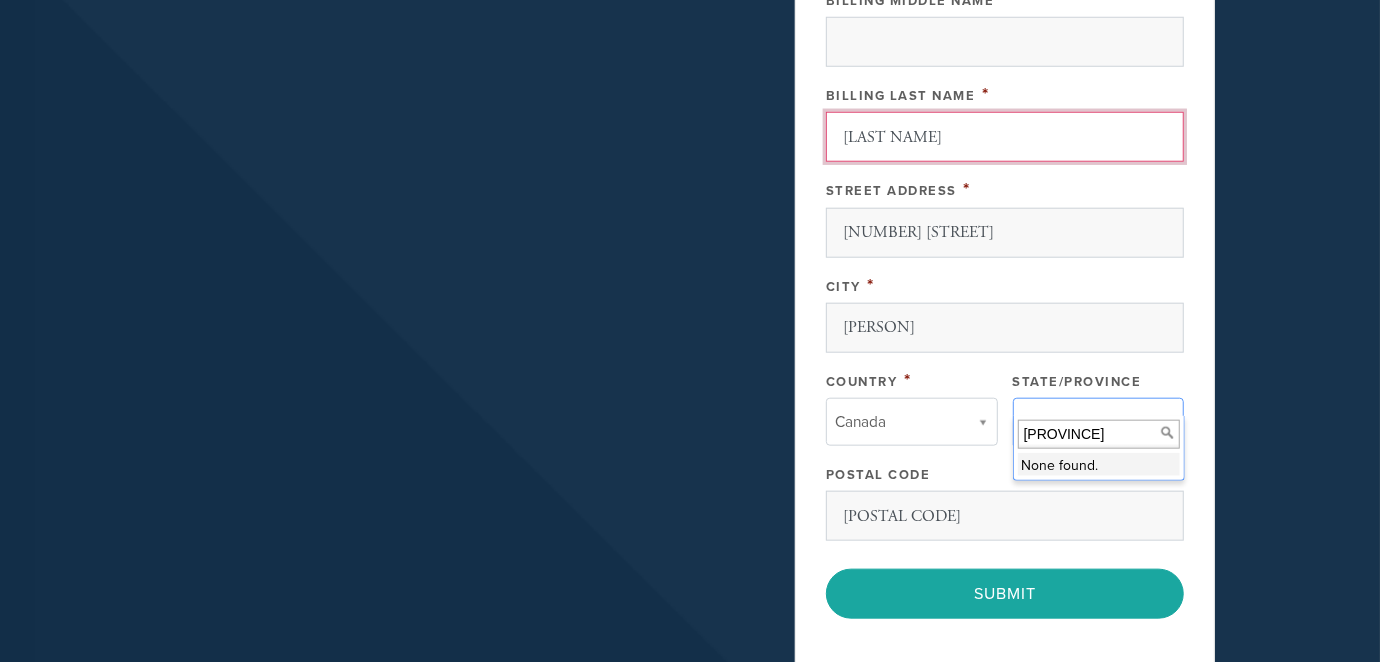 scroll, scrollTop: 1200, scrollLeft: 0, axis: vertical 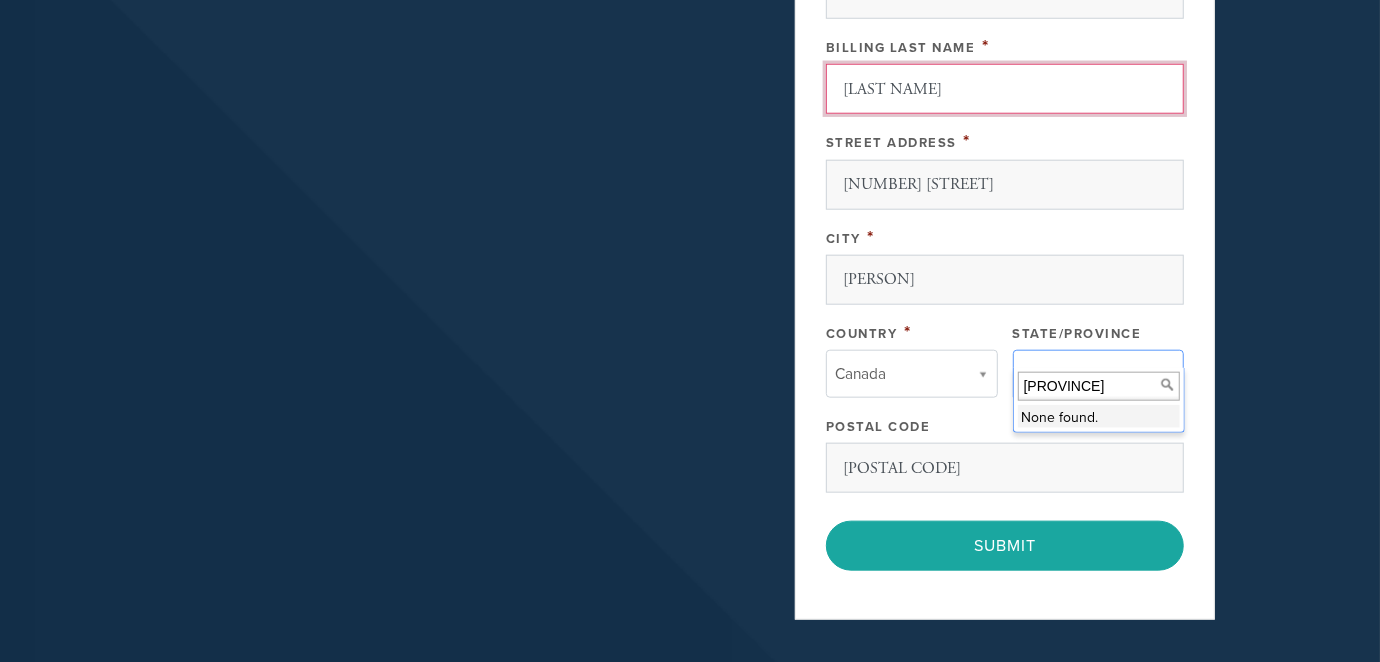 type on "Greenberg" 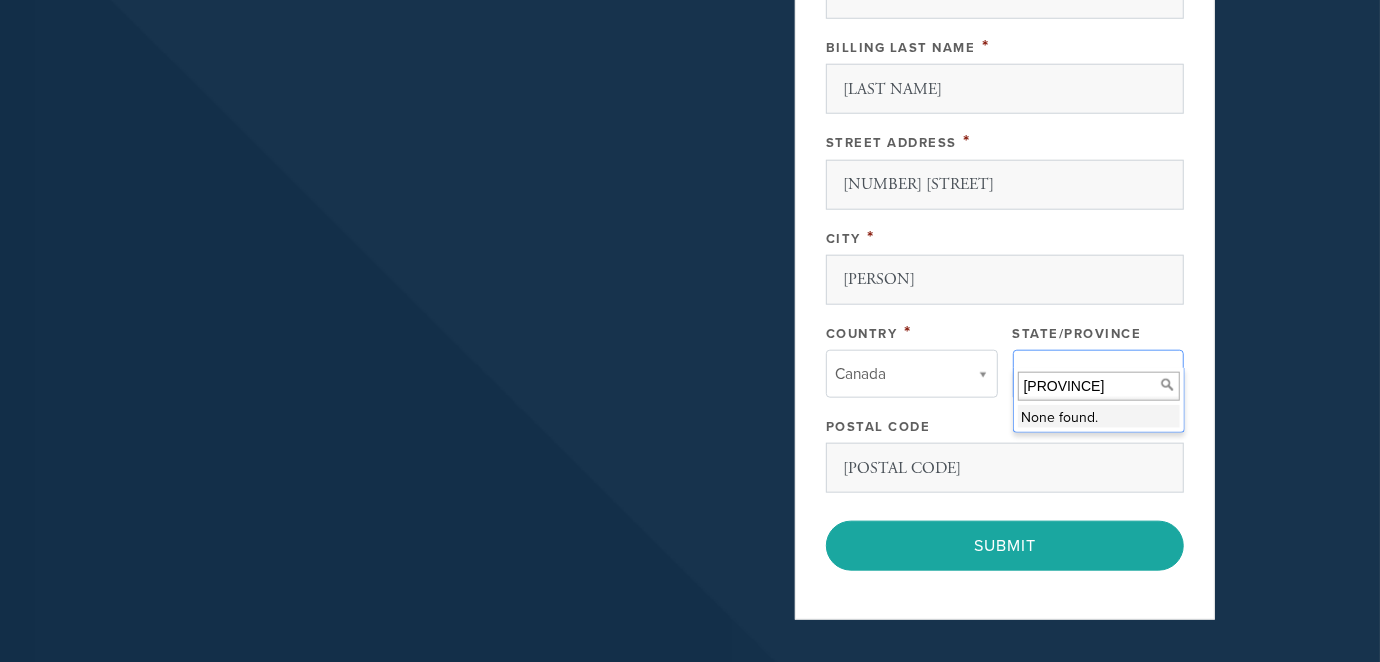 click on "QC" at bounding box center [1099, 386] 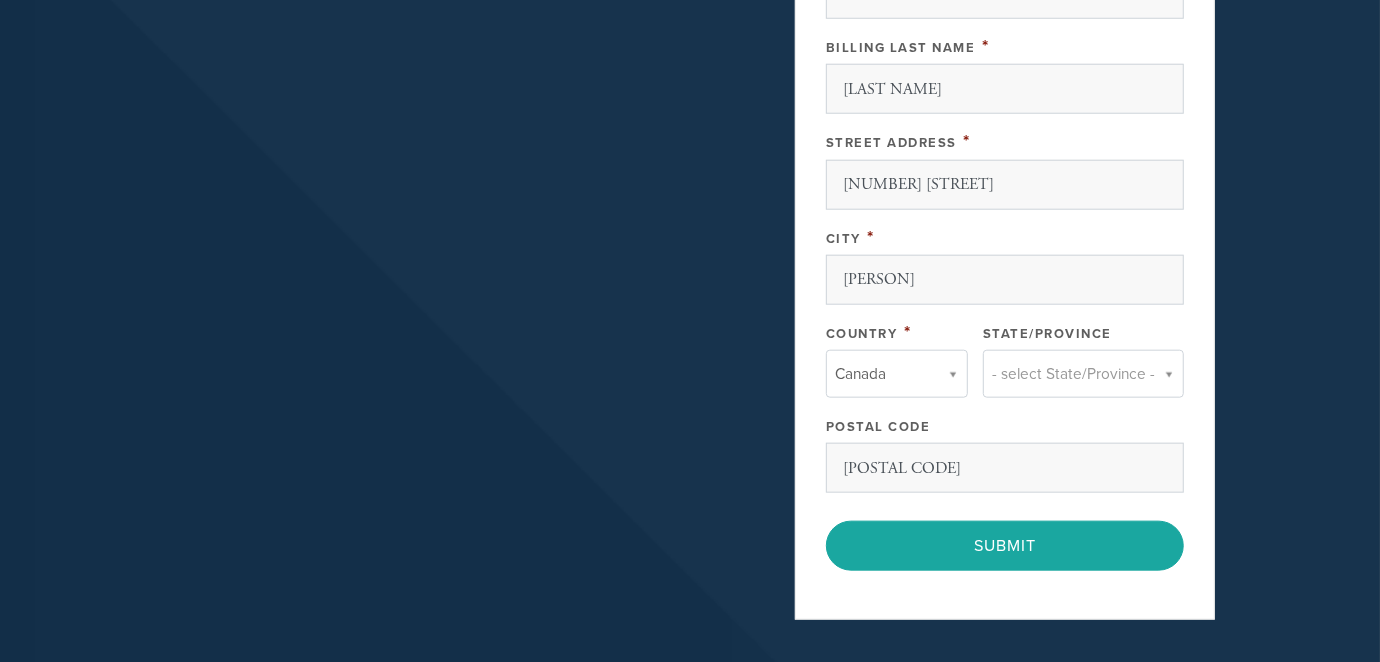 click on "- select State/Province -" at bounding box center [1083, 374] 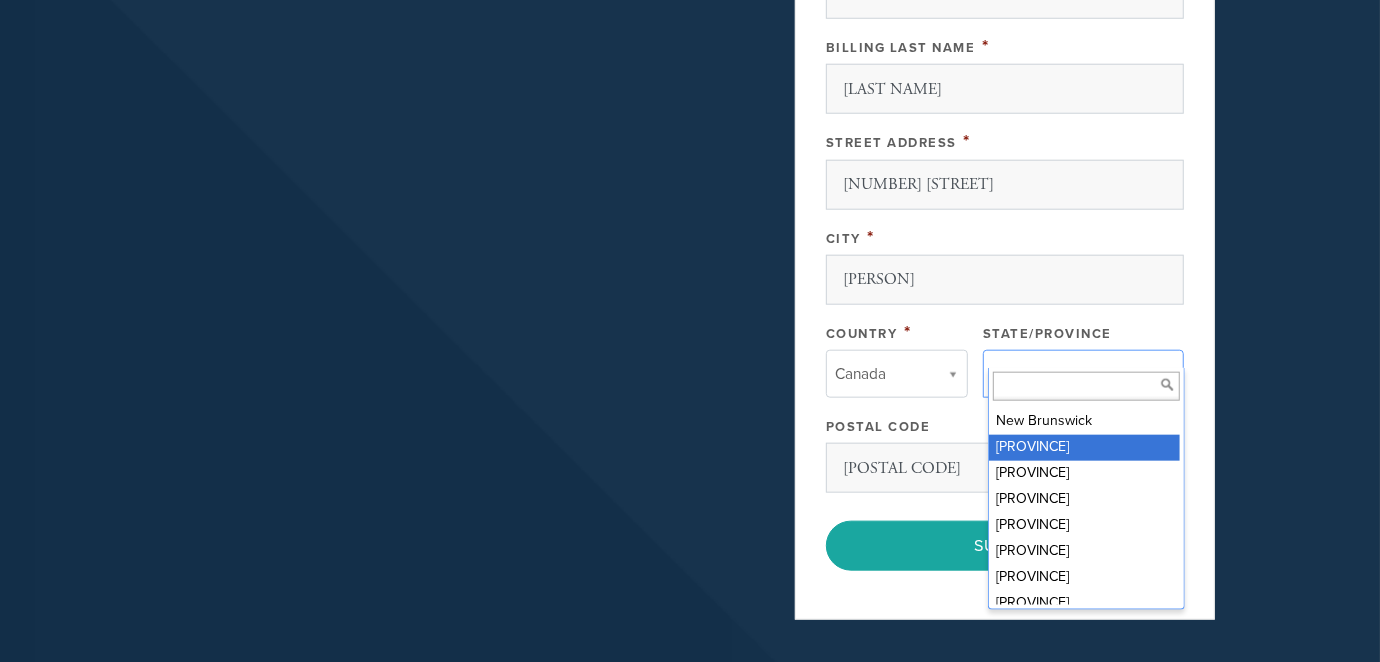 scroll, scrollTop: 155, scrollLeft: 0, axis: vertical 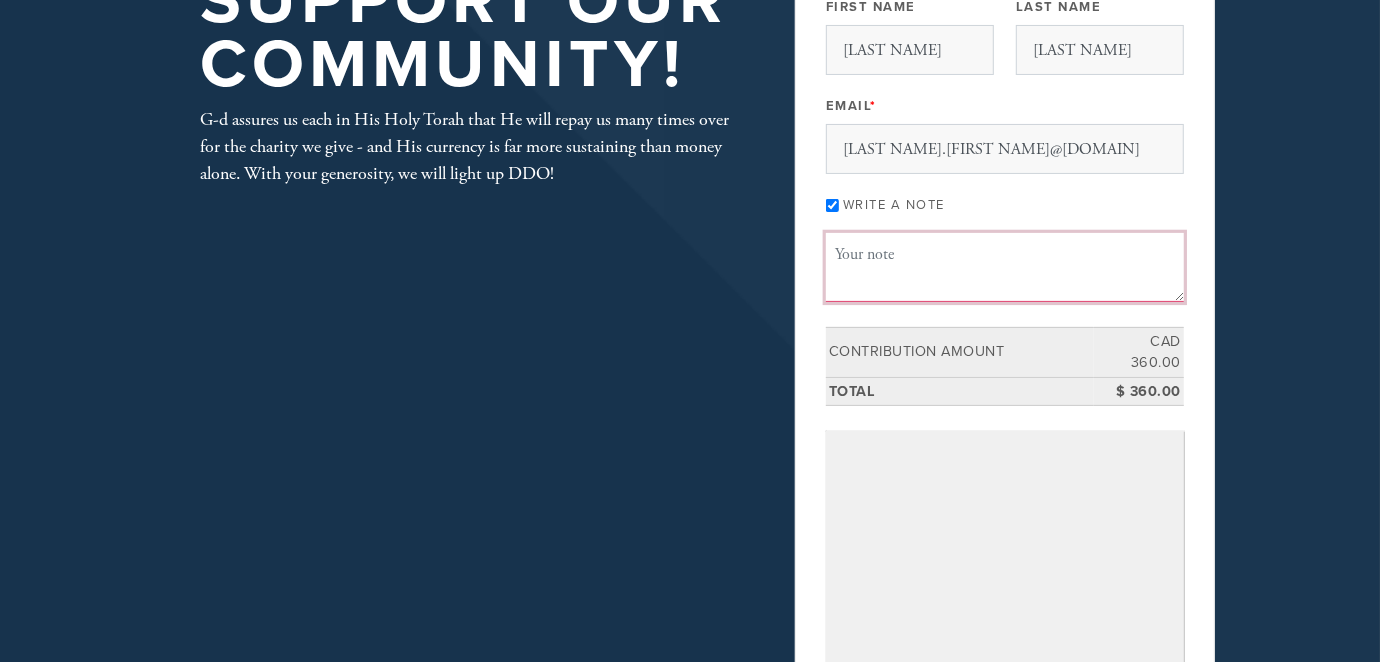 click on "Message or dedication" at bounding box center [1005, 267] 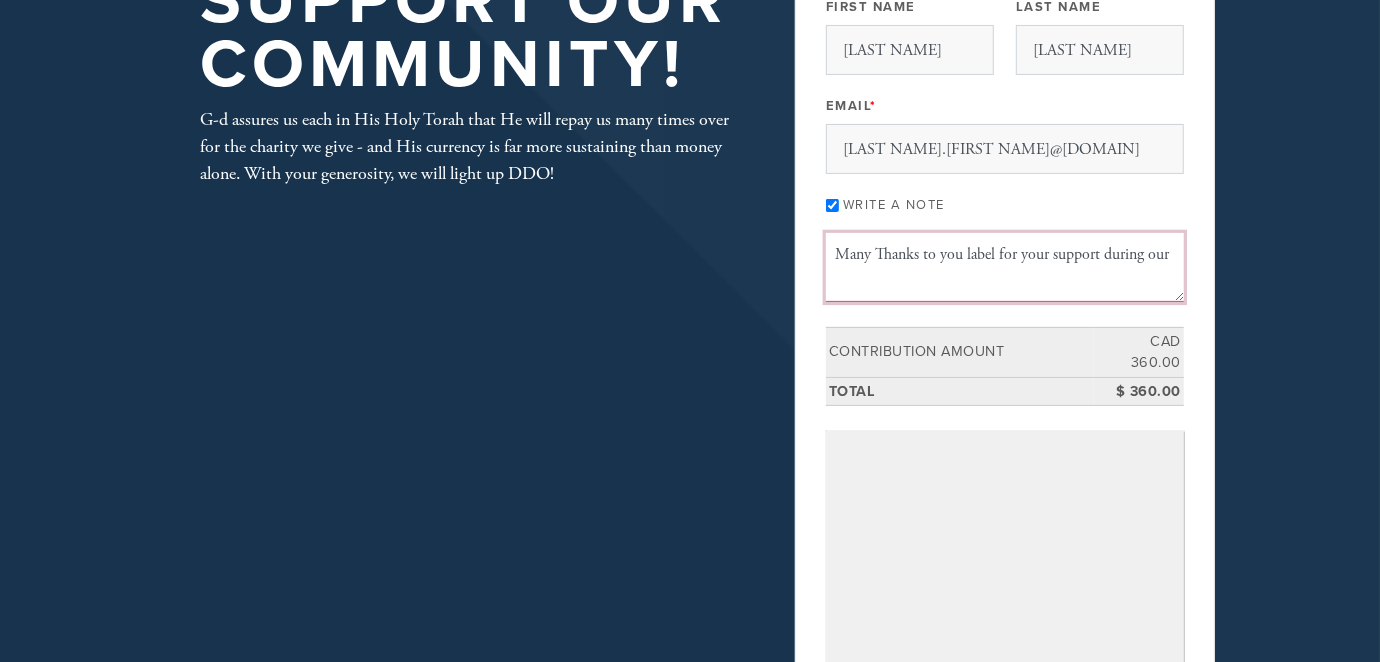 click on "Many Thanks to you label for your support during our" at bounding box center [1005, 267] 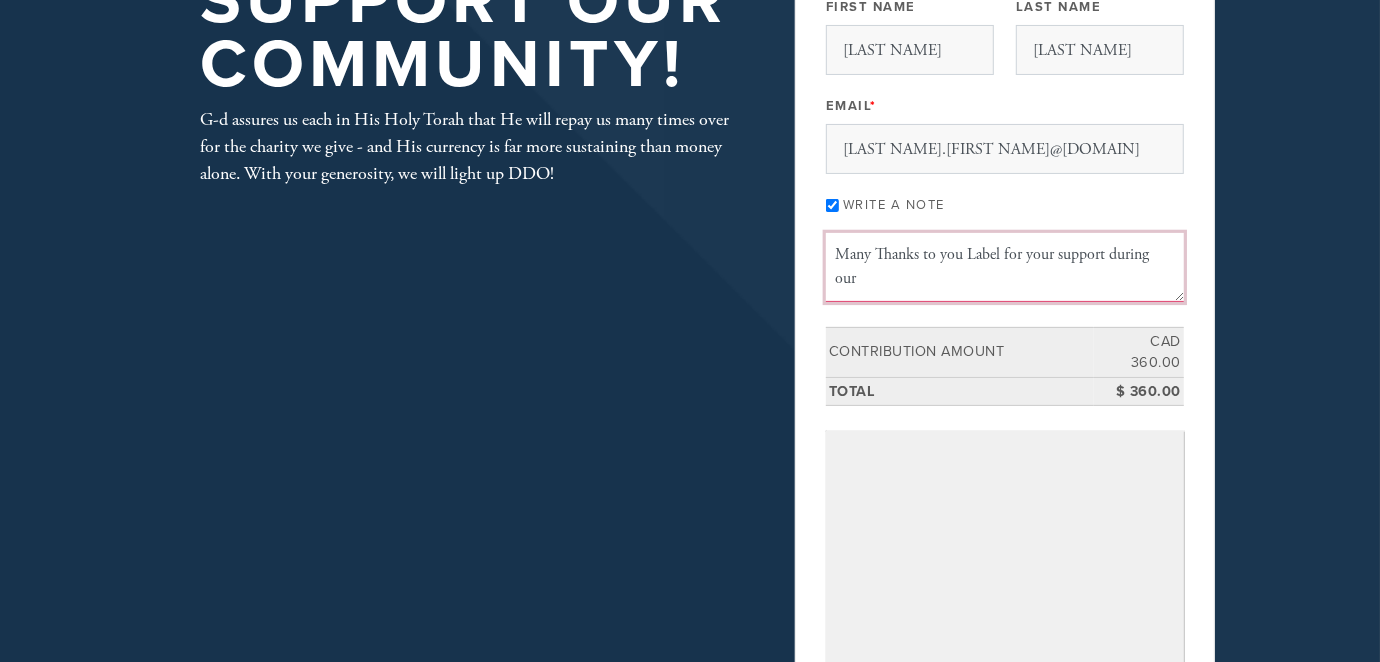 click on "Many Thanks to you Label for your support during our" at bounding box center (1005, 267) 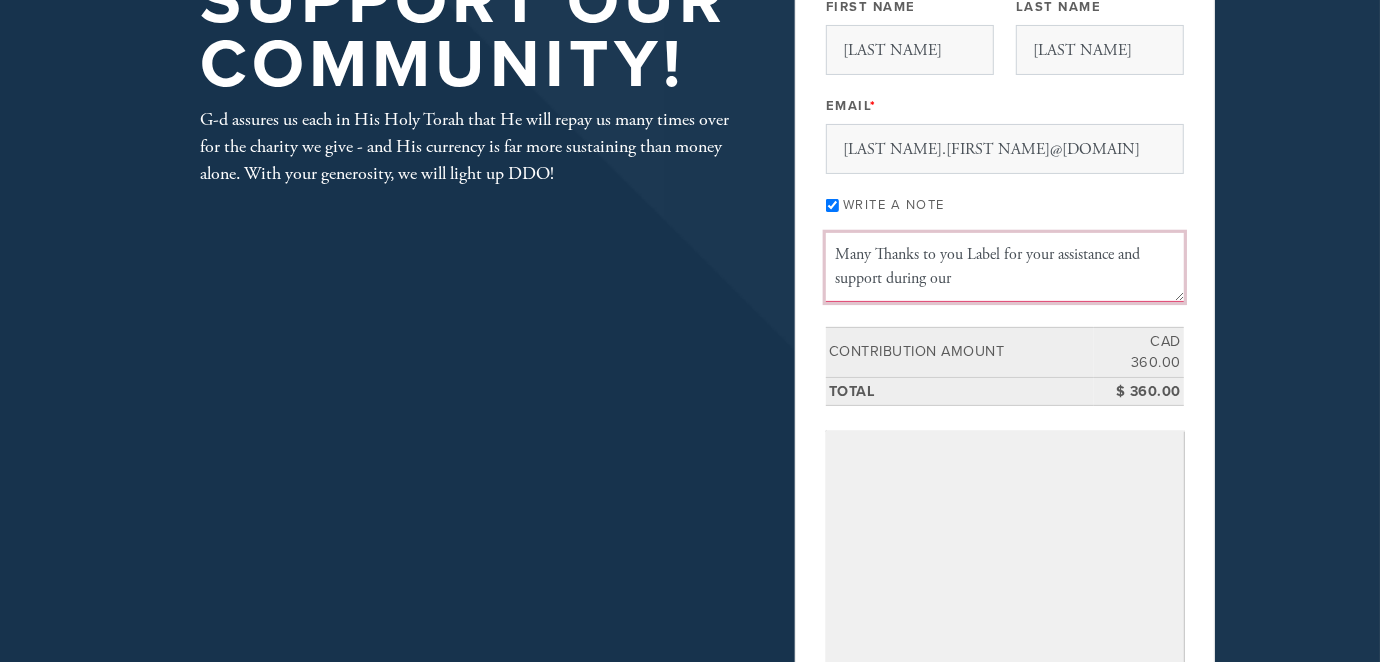 click on "Many Thanks to you Label for your assistance and support during our" at bounding box center (1005, 267) 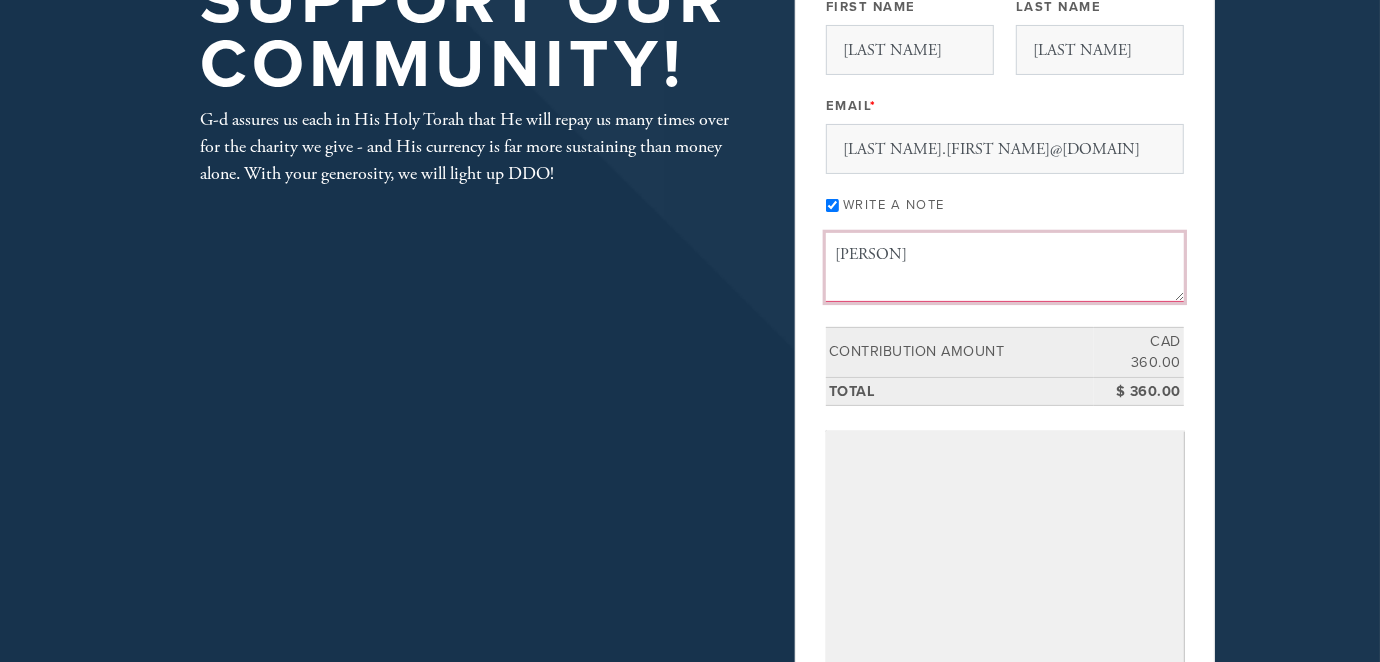 scroll, scrollTop: 13, scrollLeft: 0, axis: vertical 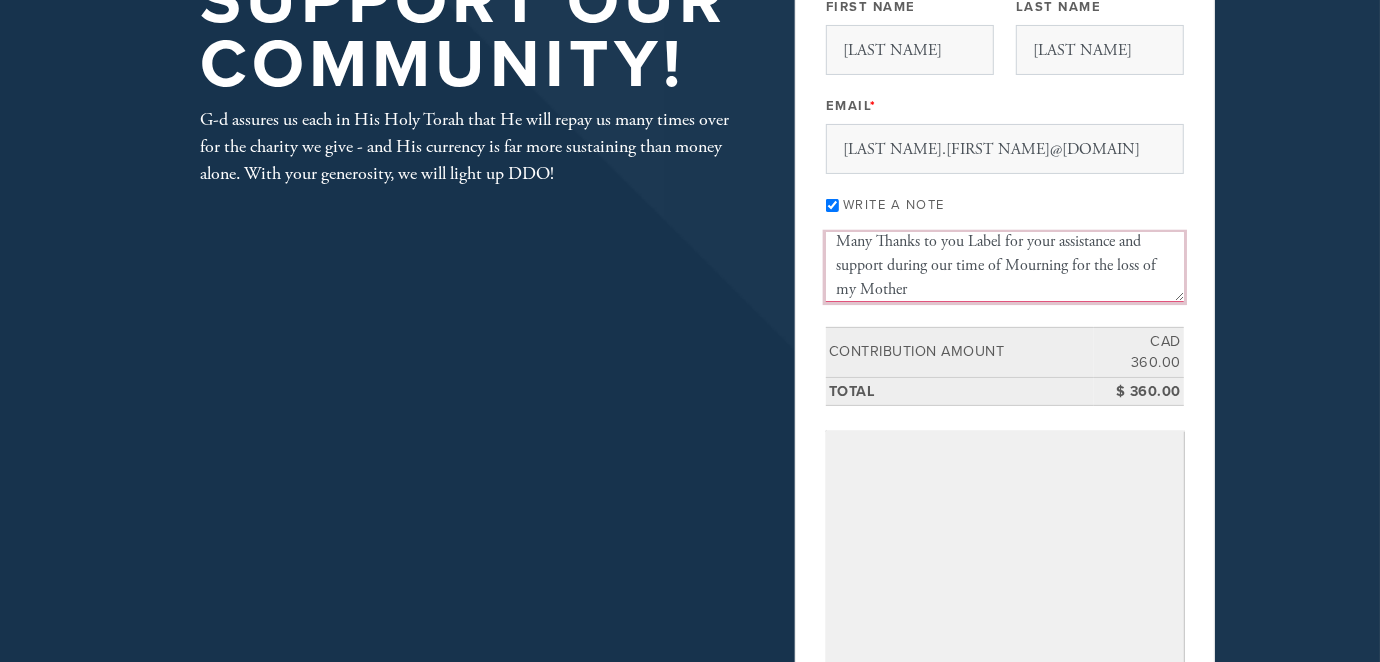 click on "Many Thanks to you Label for your assistance and support during our time of Mourning for the loss of my Mother" at bounding box center [1005, 267] 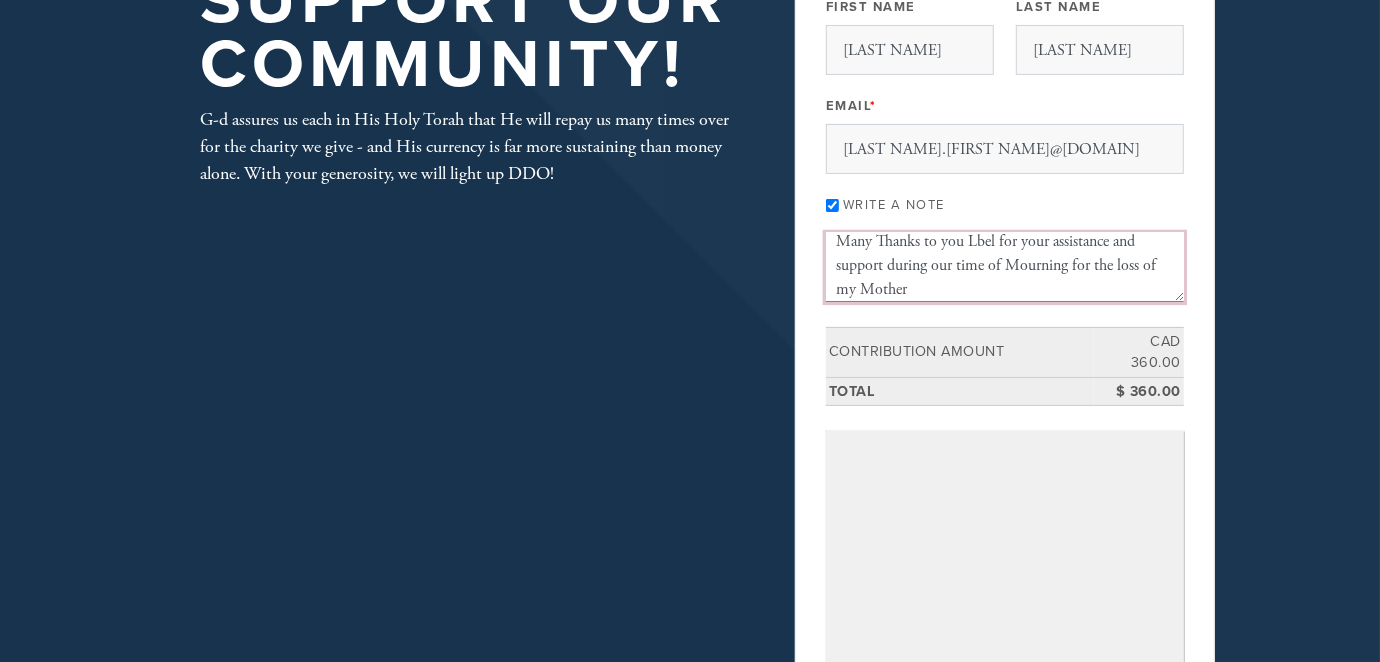 scroll, scrollTop: 10, scrollLeft: 0, axis: vertical 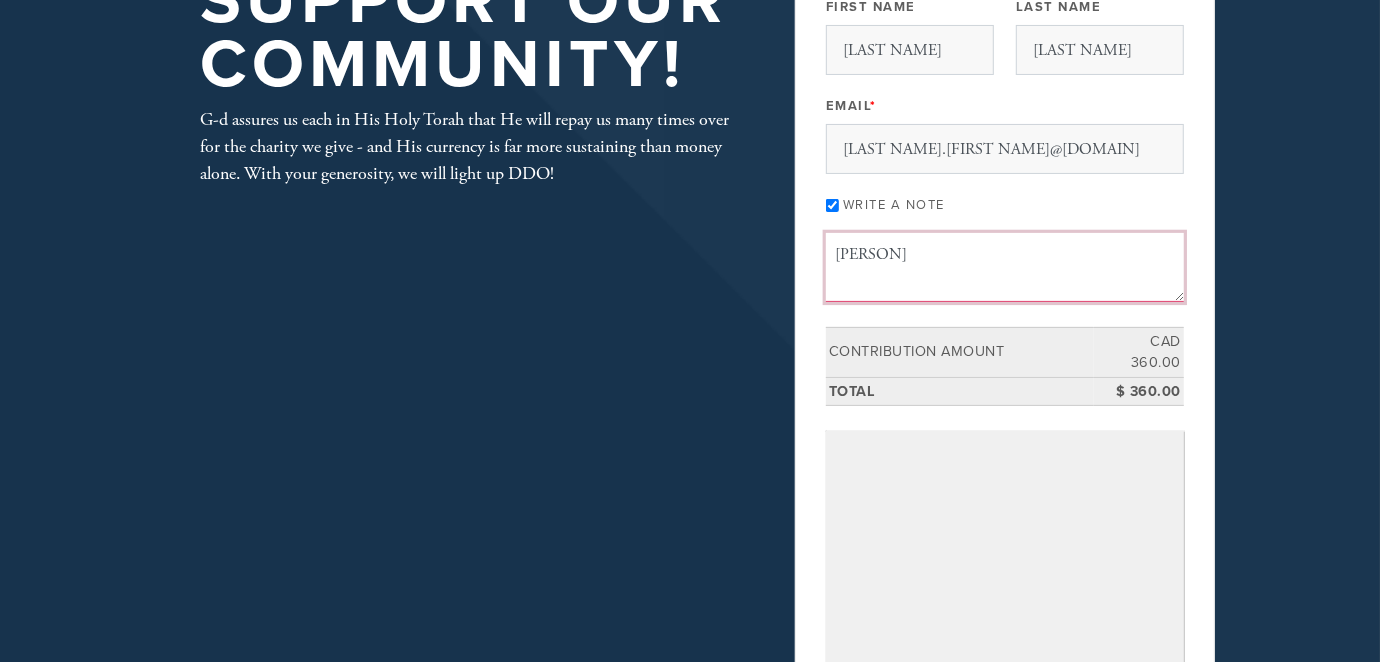 click on "Many Thanks to you Leibel for your assistance and support during our time of Mourning for the loss of my Mother" at bounding box center [1005, 267] 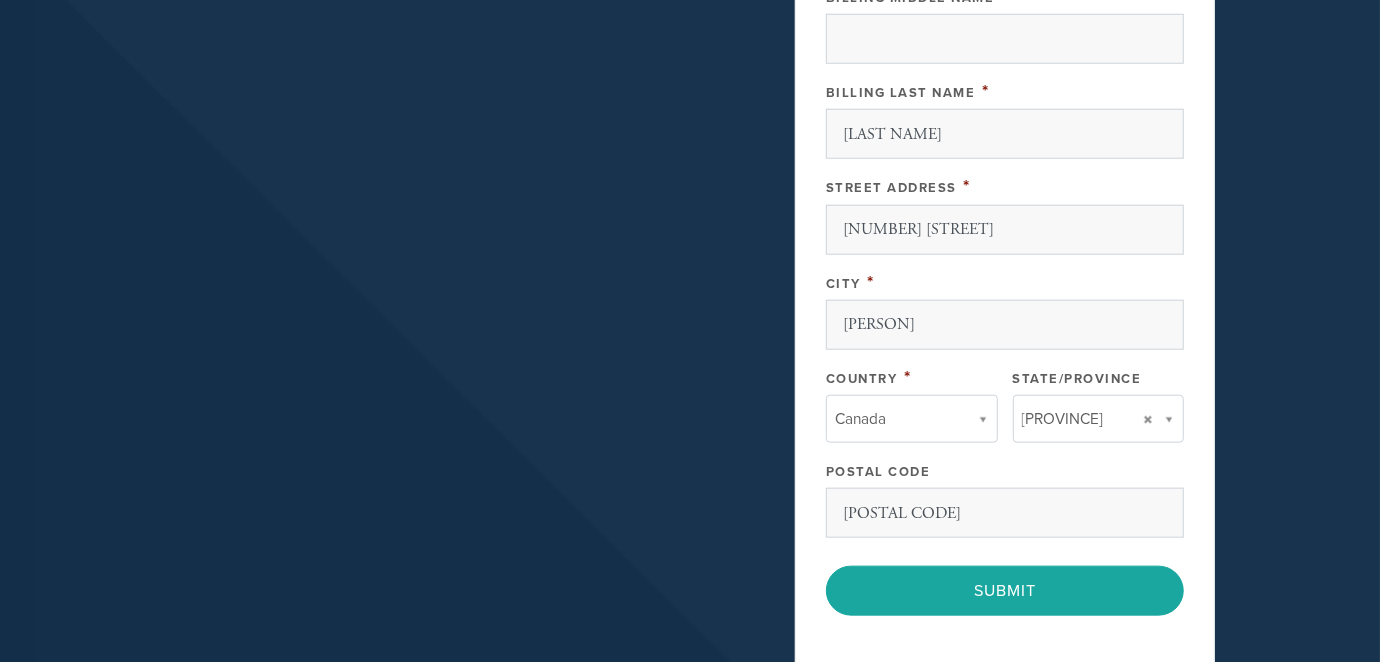 scroll, scrollTop: 1200, scrollLeft: 0, axis: vertical 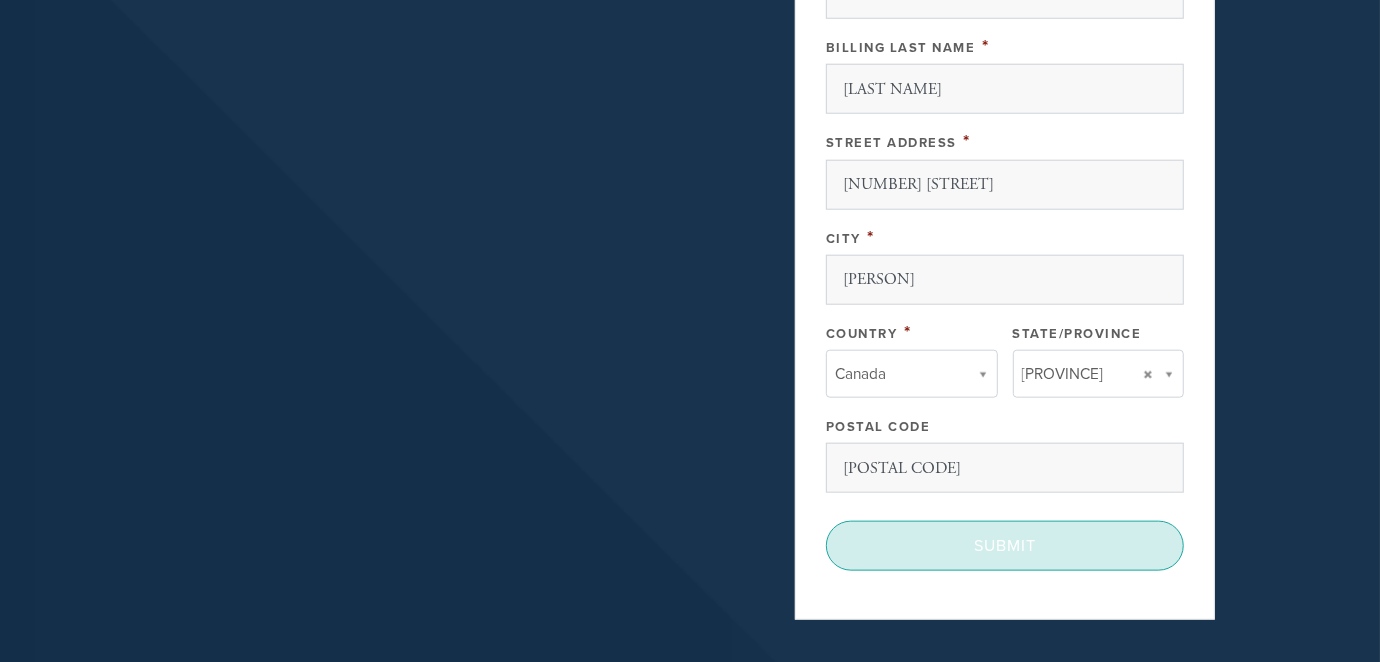 type on "Many Thanks to you Leibele for your assistance and support during our time of Mourning for the loss of my Mother" 